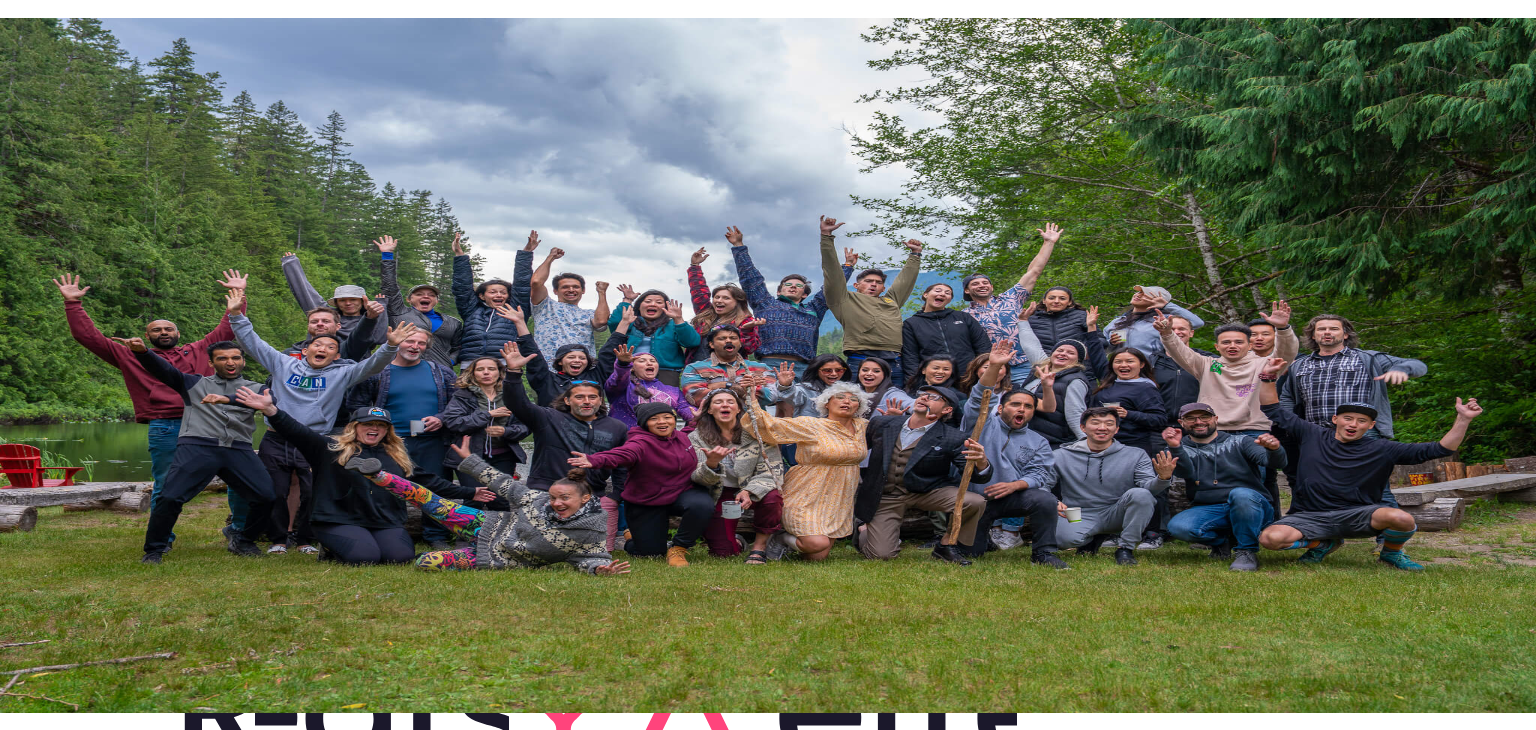 scroll, scrollTop: 0, scrollLeft: 0, axis: both 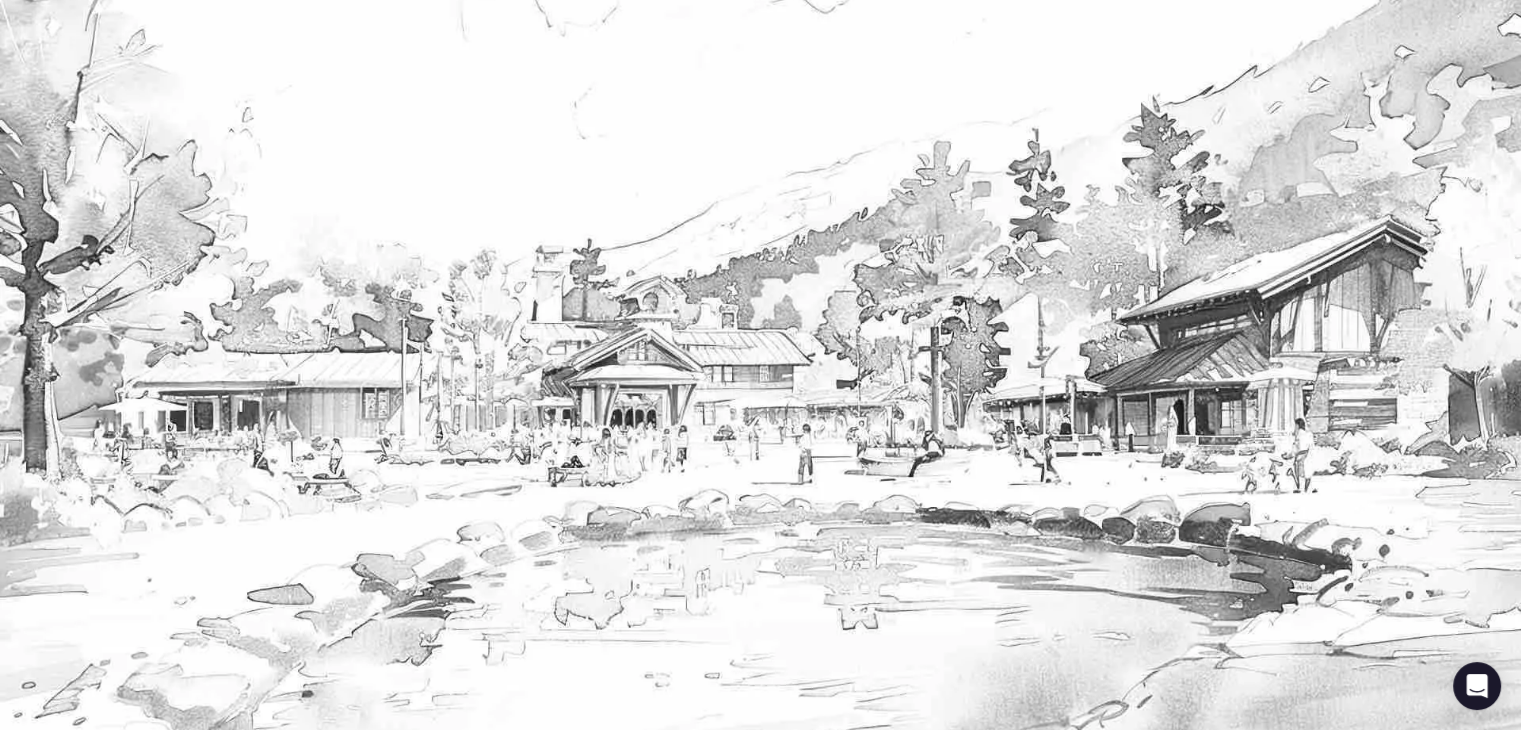 click at bounding box center [16, 2022] 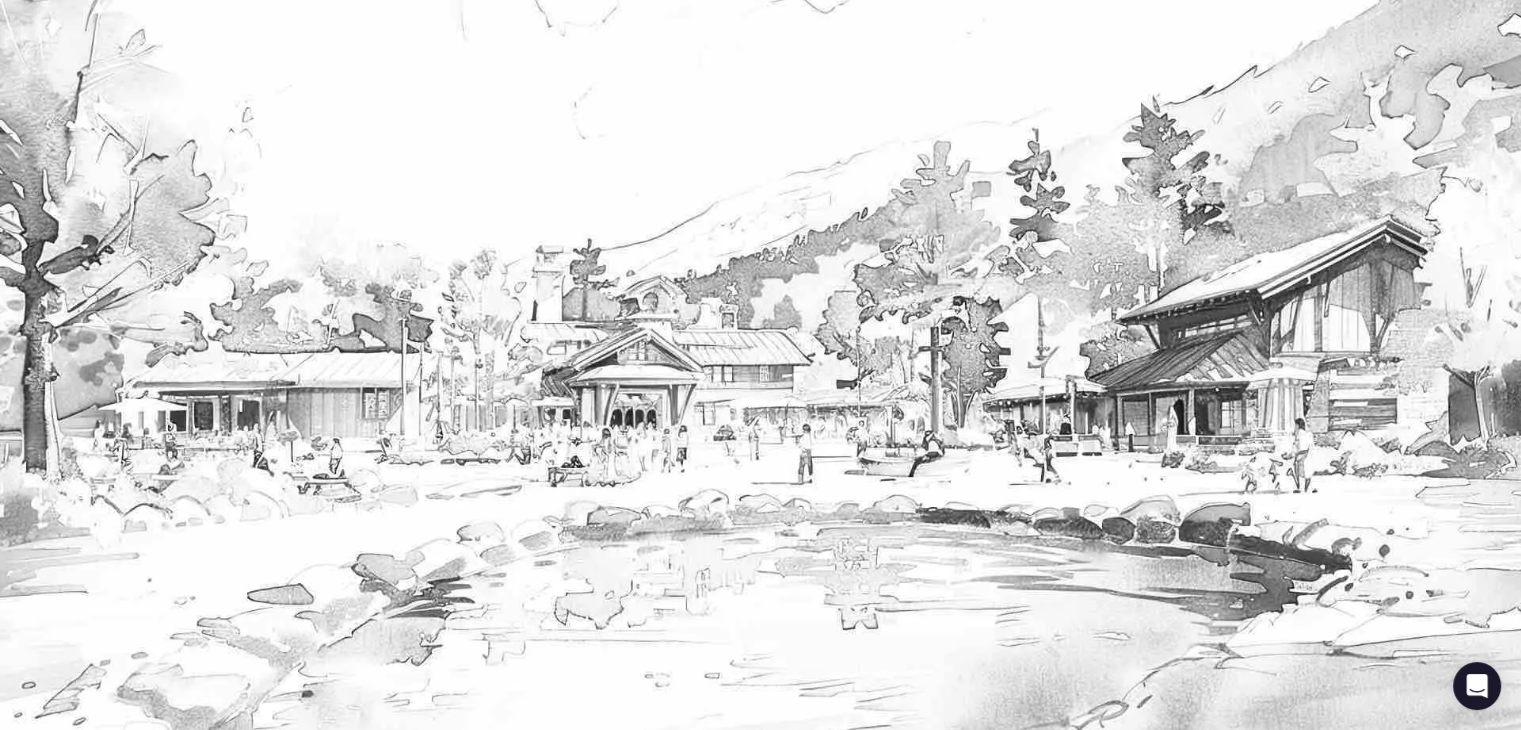 click on "Log in" at bounding box center [34, 2067] 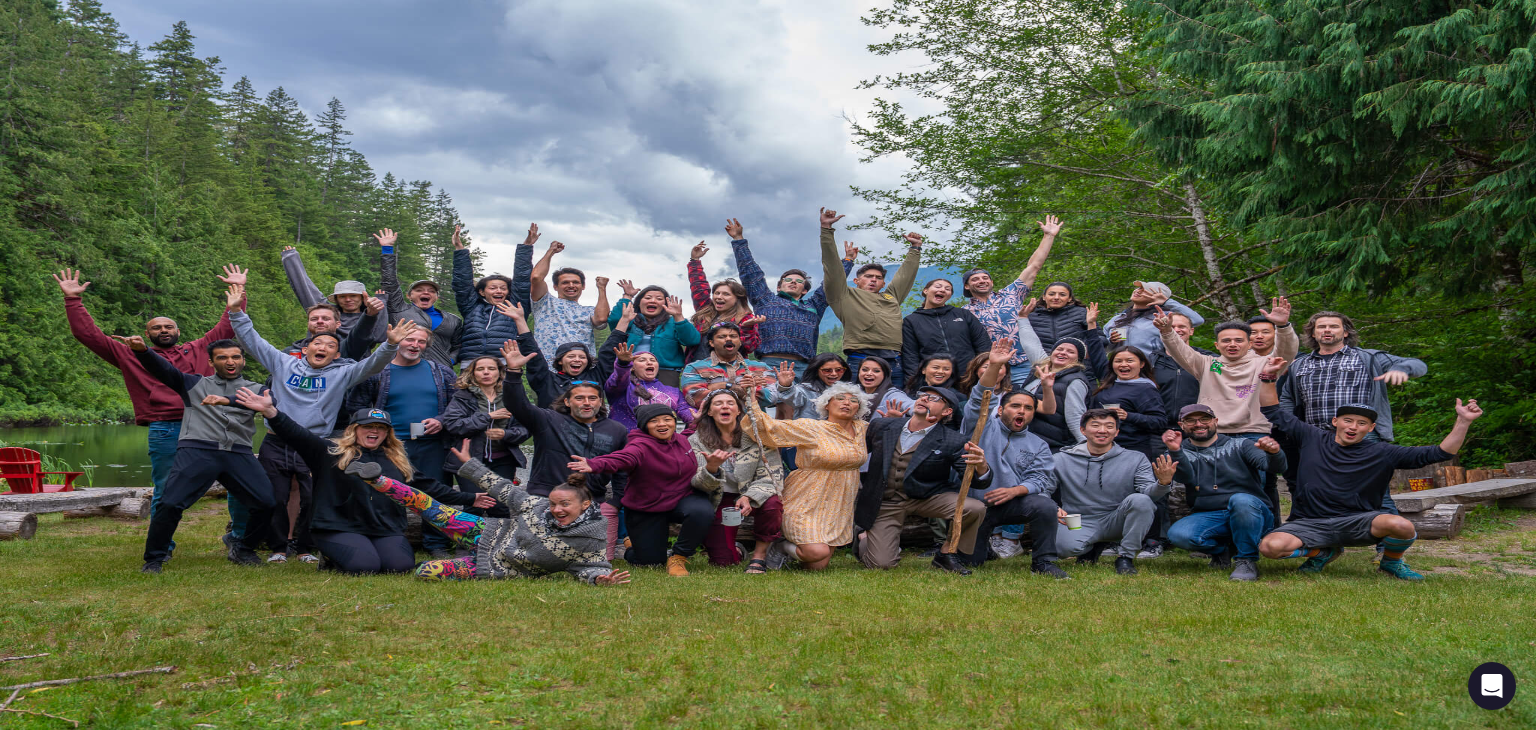 type on "********" 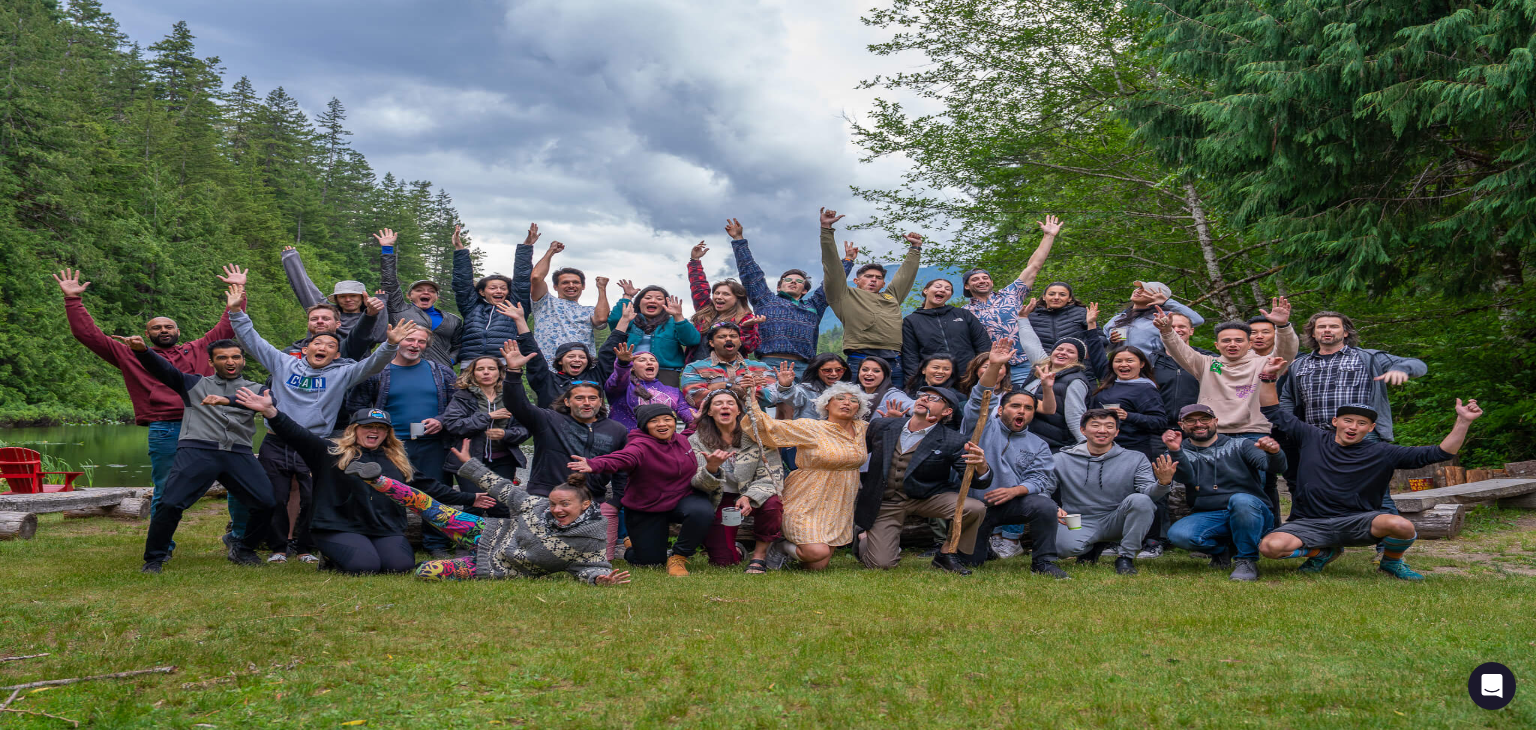 click on "Login Sign Up ******** Email Password Login   Forgot your password?" at bounding box center [768, 2098] 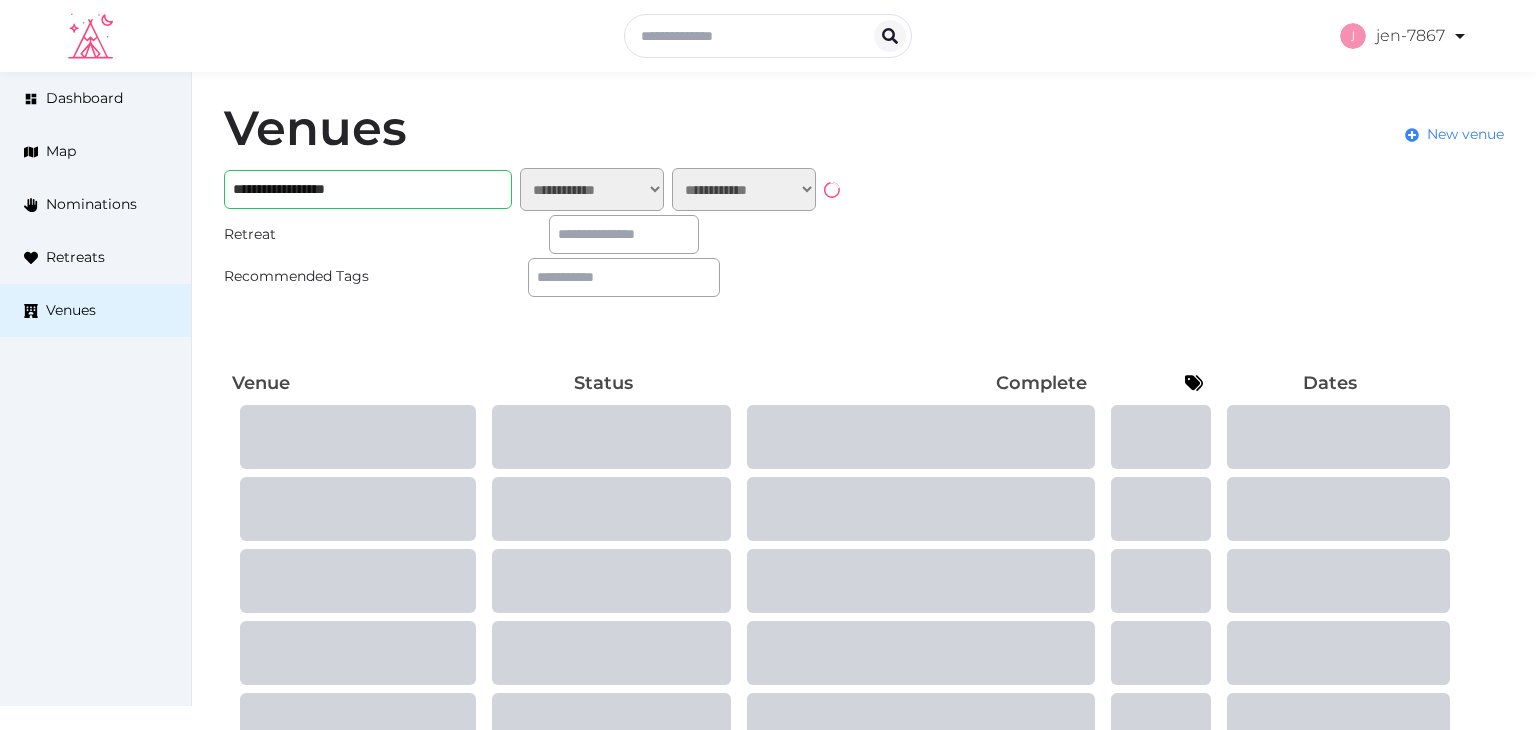 scroll, scrollTop: 0, scrollLeft: 0, axis: both 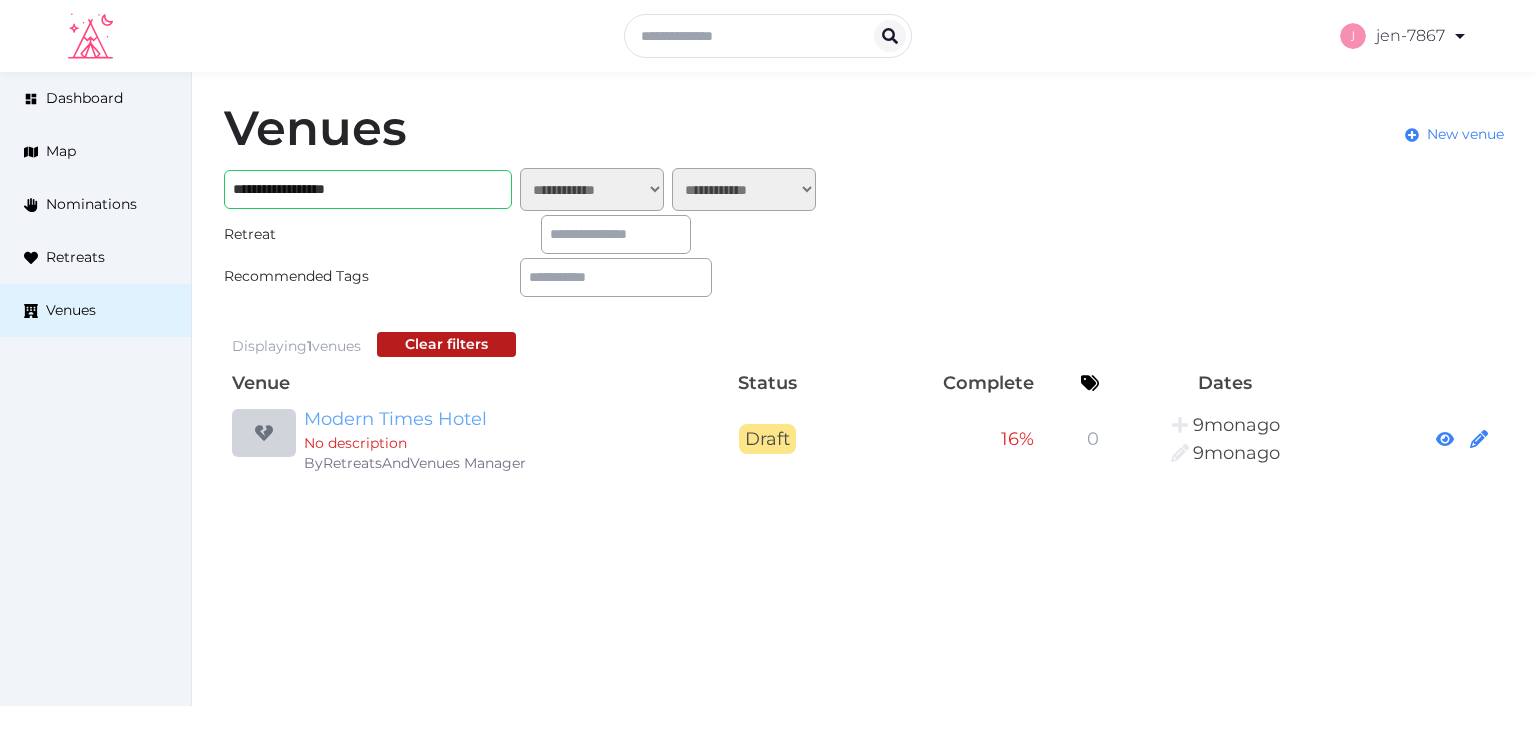 click on "Modern Times Hotel" at bounding box center (496, 419) 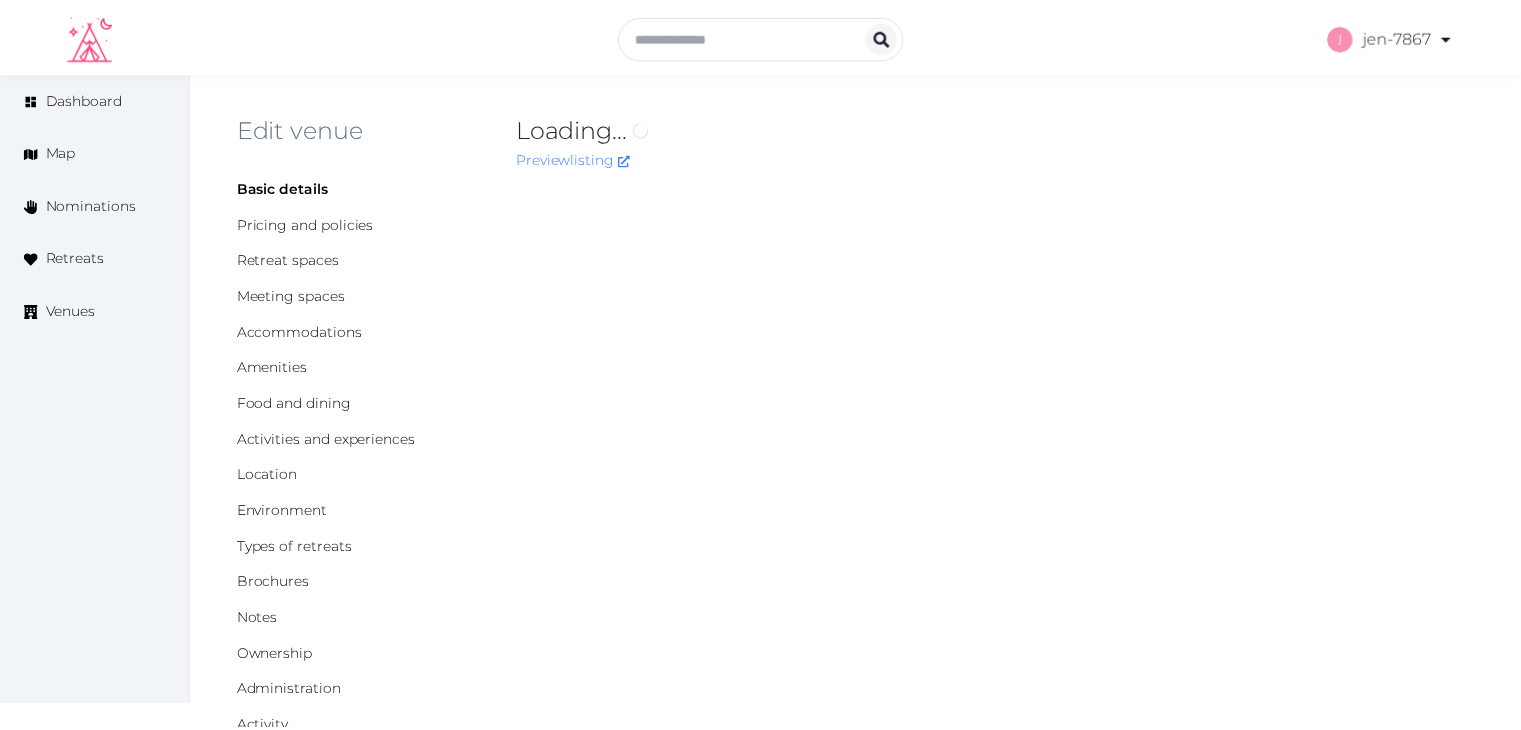 scroll, scrollTop: 0, scrollLeft: 0, axis: both 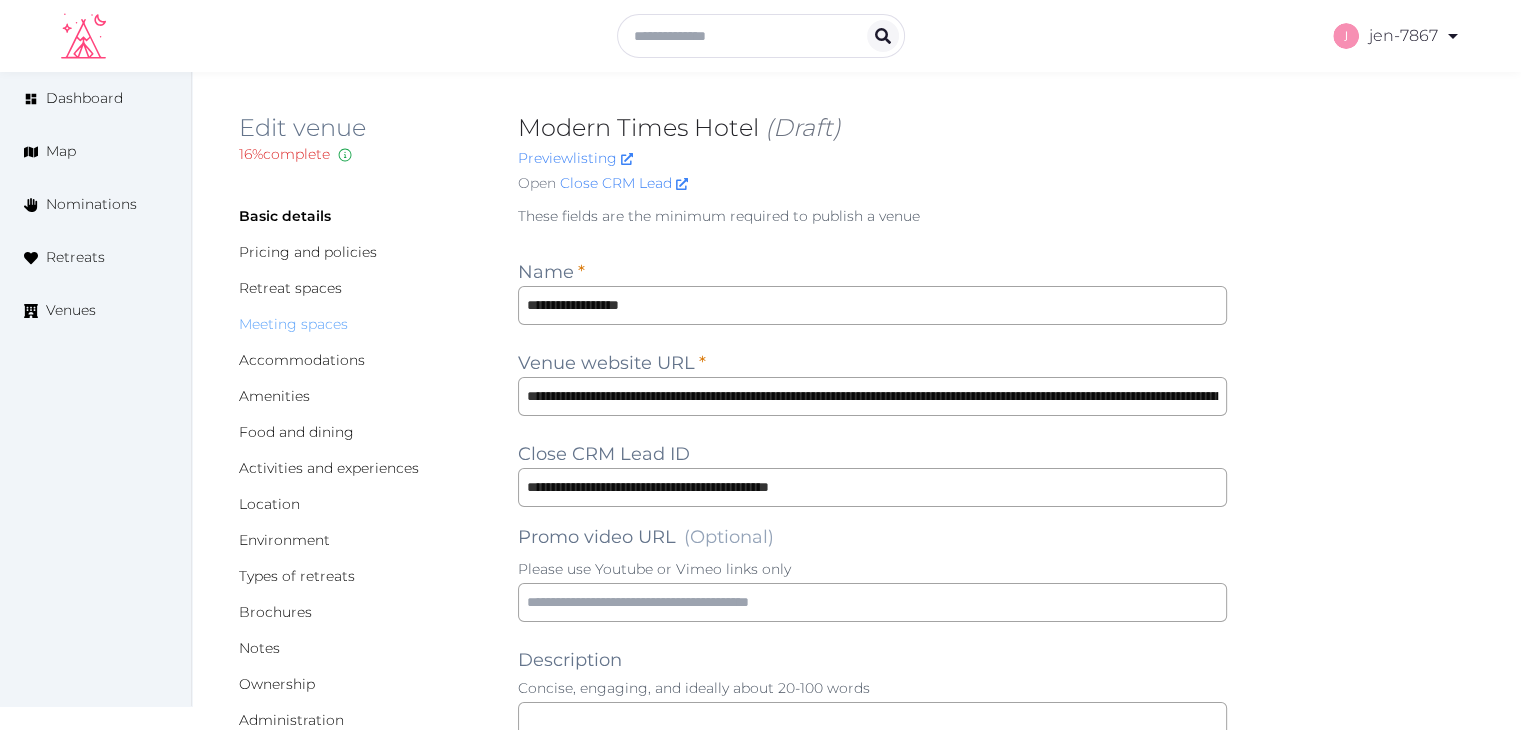 click on "Meeting spaces" at bounding box center [293, 324] 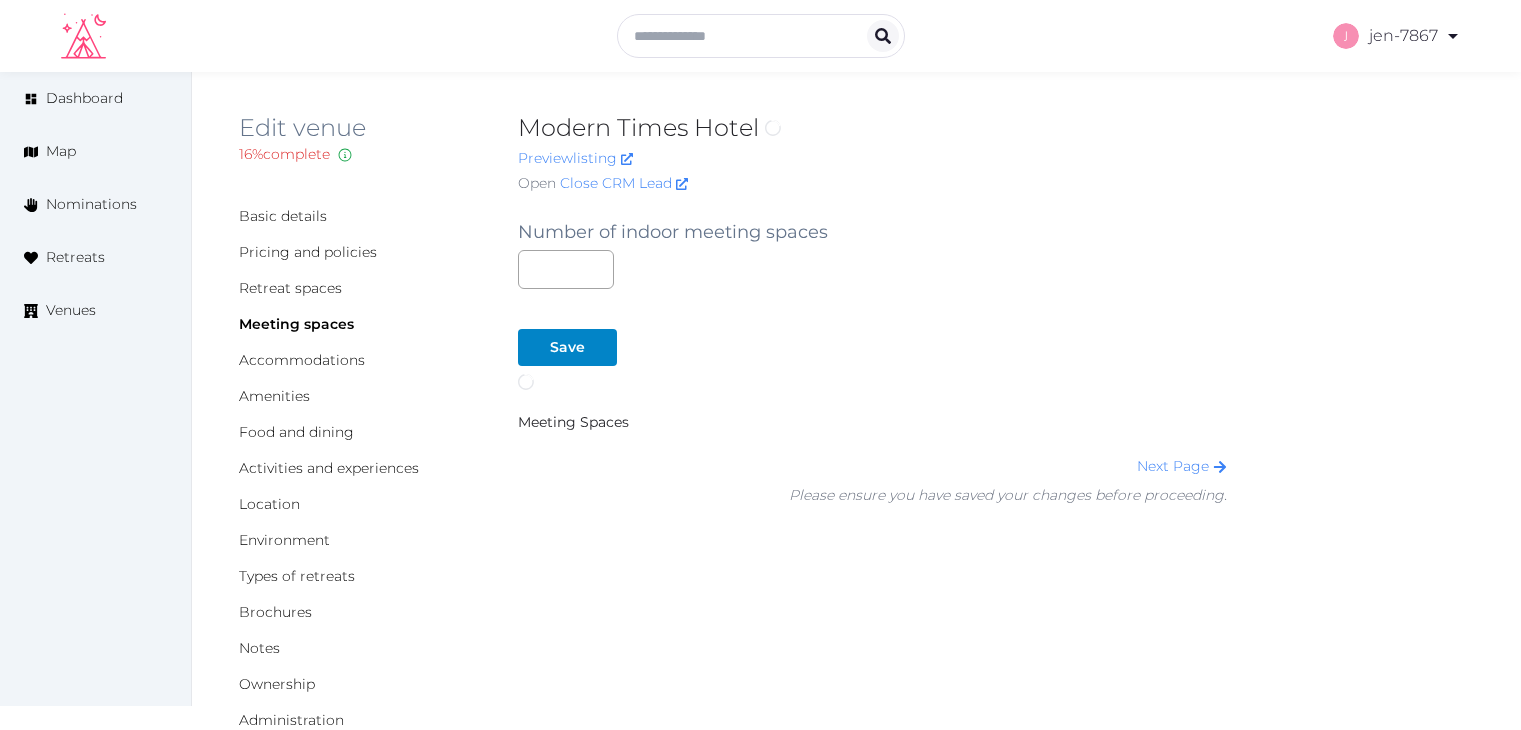 scroll, scrollTop: 0, scrollLeft: 0, axis: both 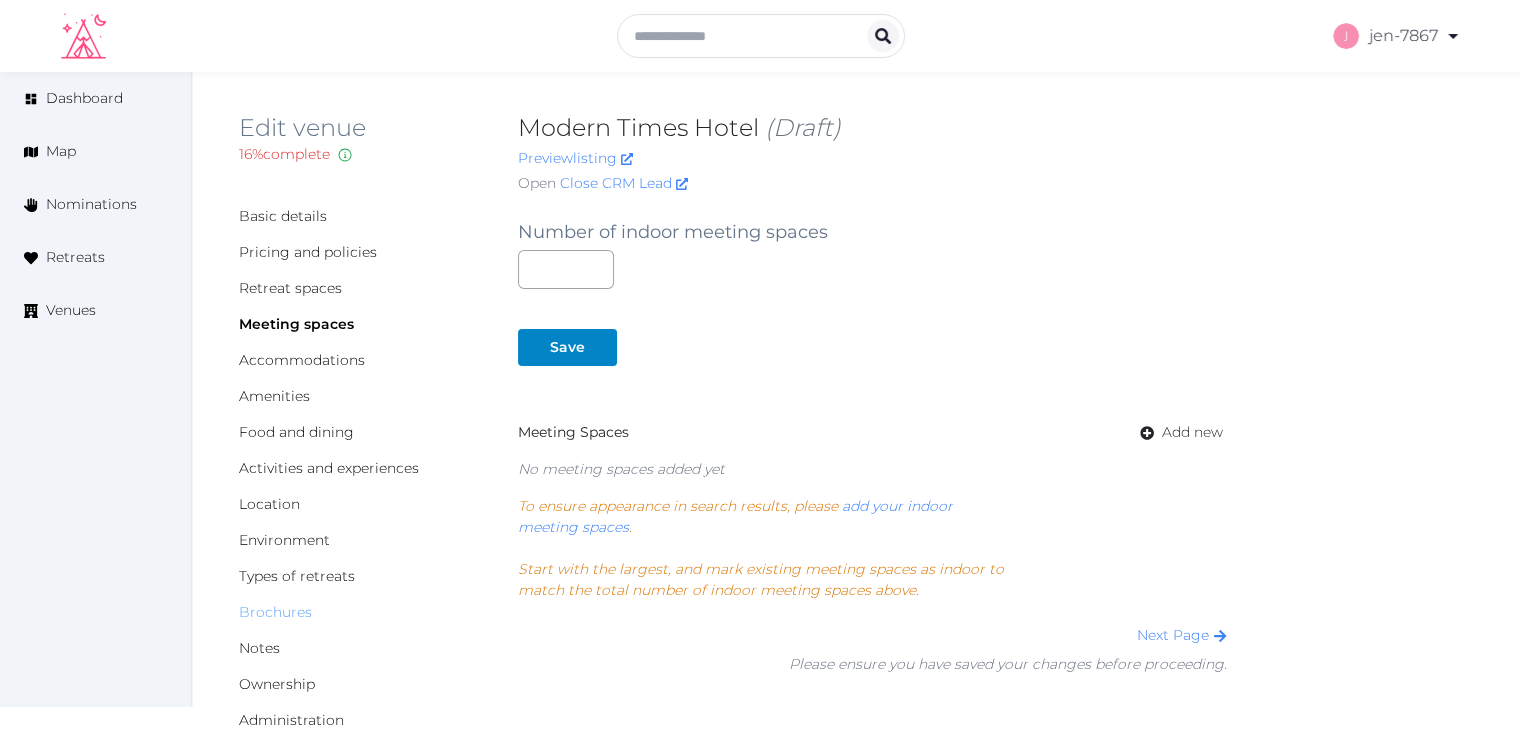 click on "Brochures" at bounding box center [275, 612] 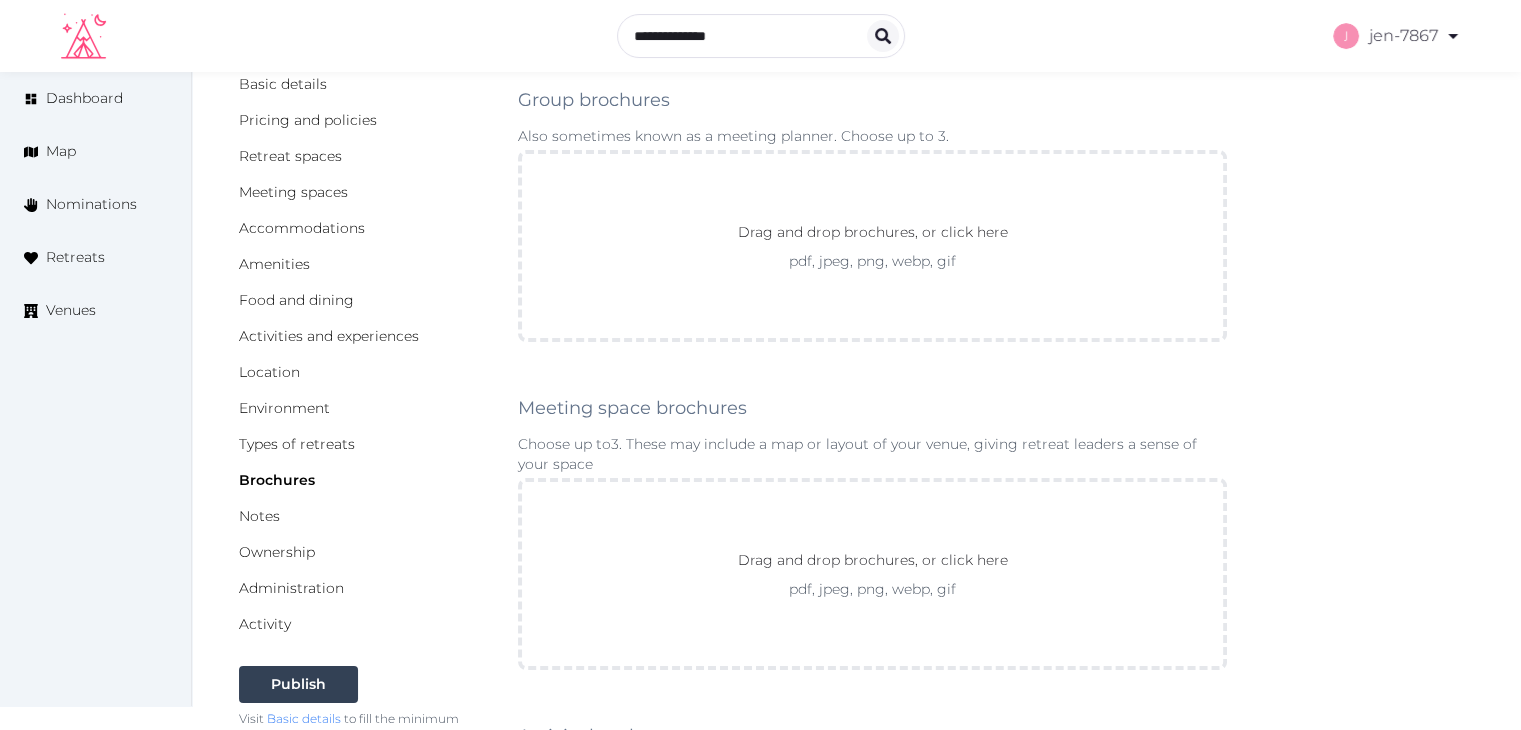 scroll, scrollTop: 0, scrollLeft: 0, axis: both 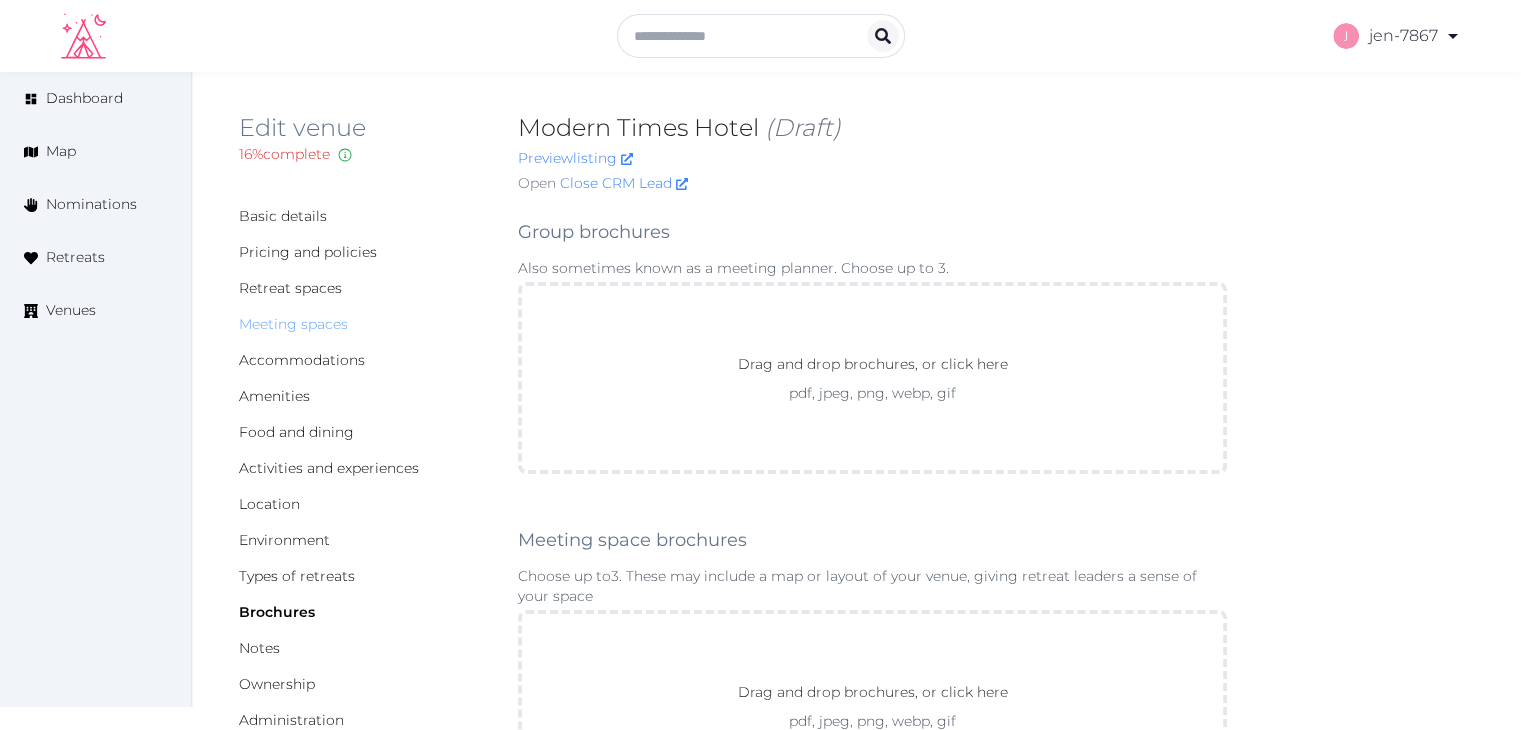 click on "Meeting spaces" at bounding box center [293, 324] 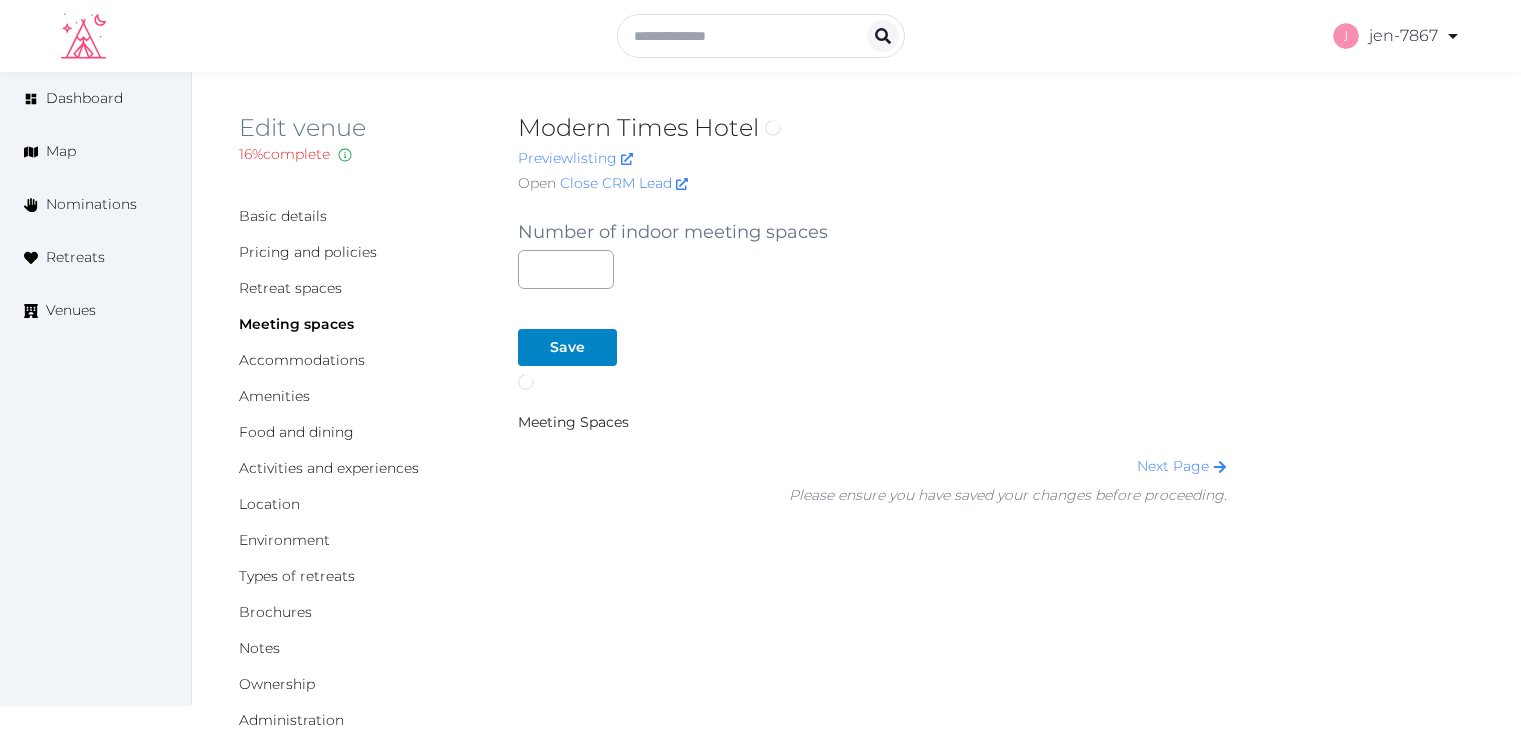 scroll, scrollTop: 0, scrollLeft: 0, axis: both 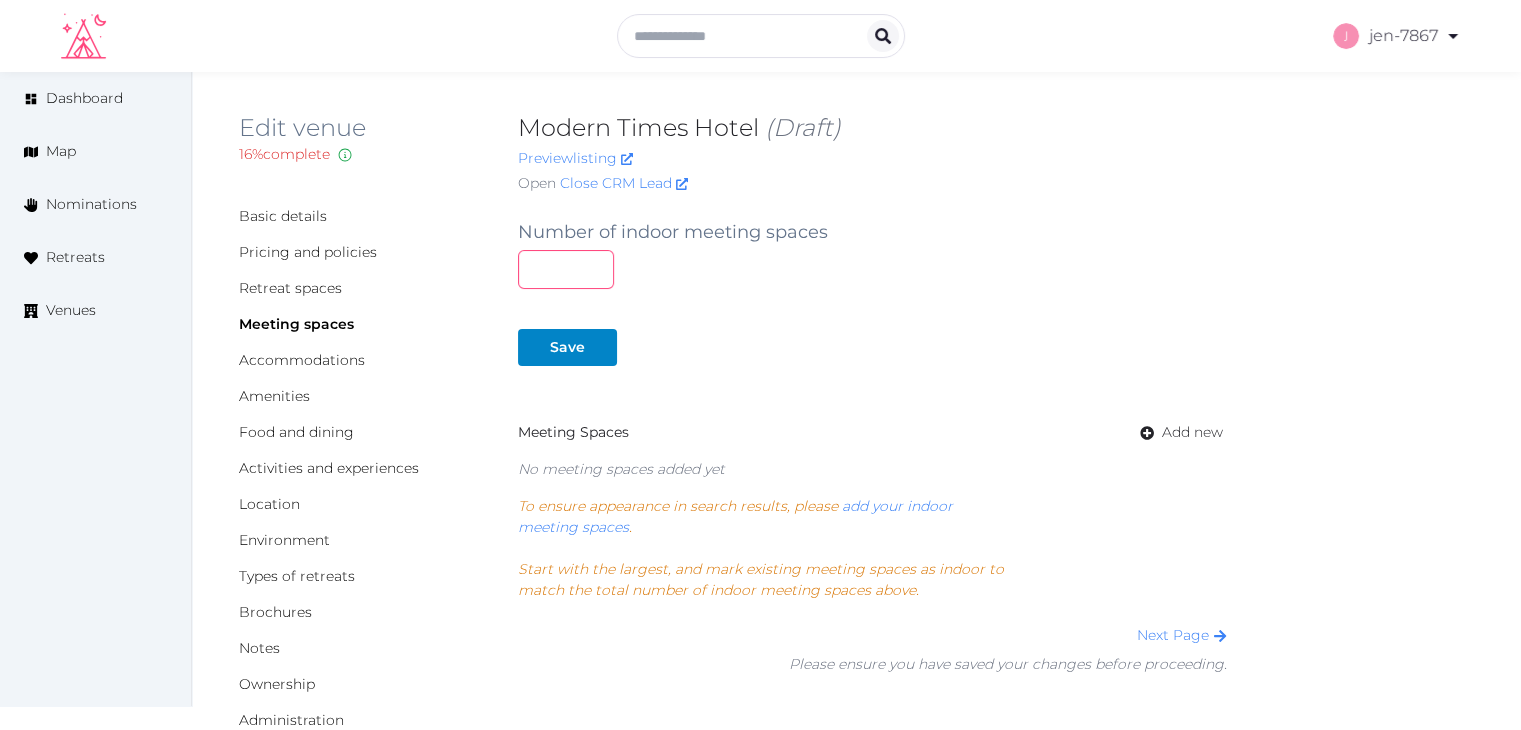 drag, startPoint x: 559, startPoint y: 274, endPoint x: 440, endPoint y: 275, distance: 119.0042 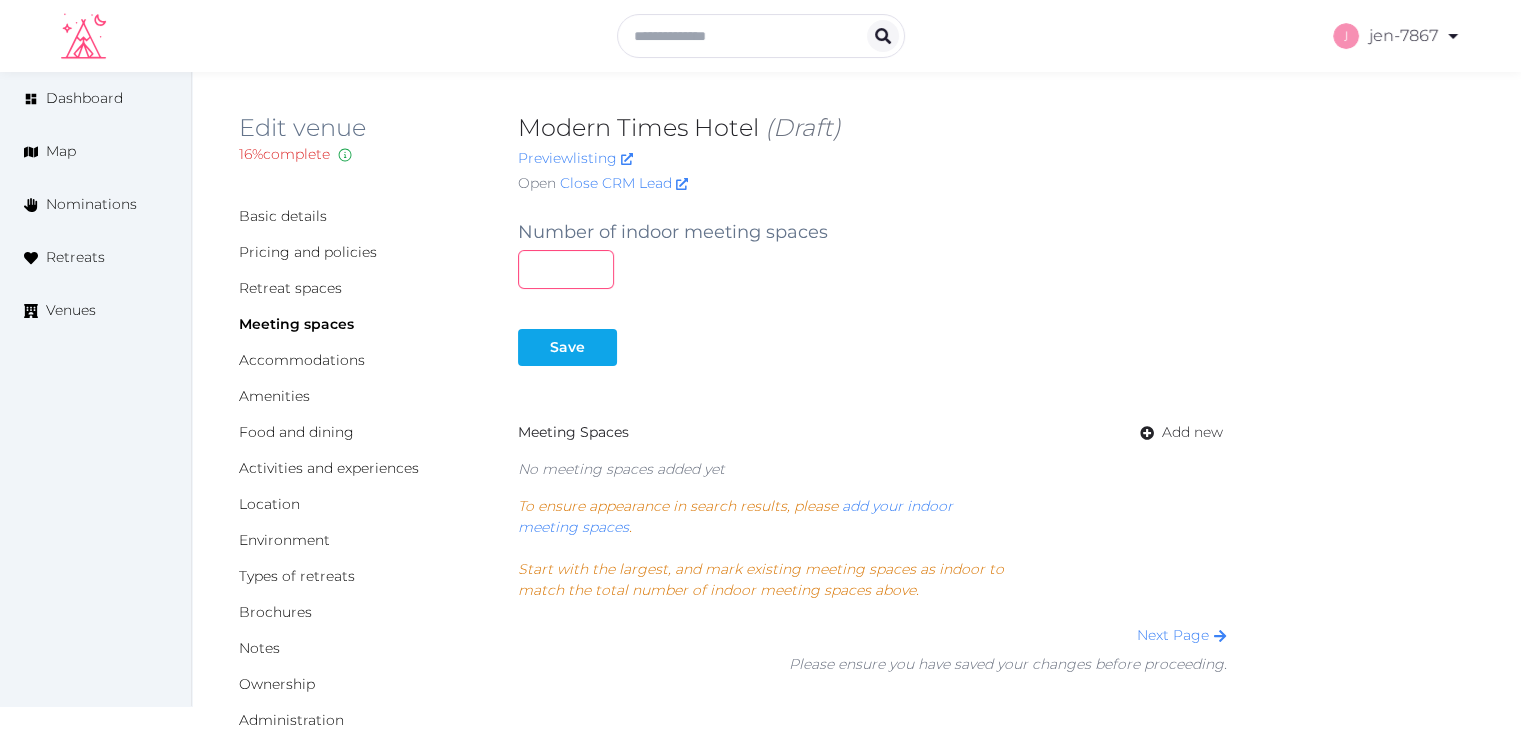 type on "*" 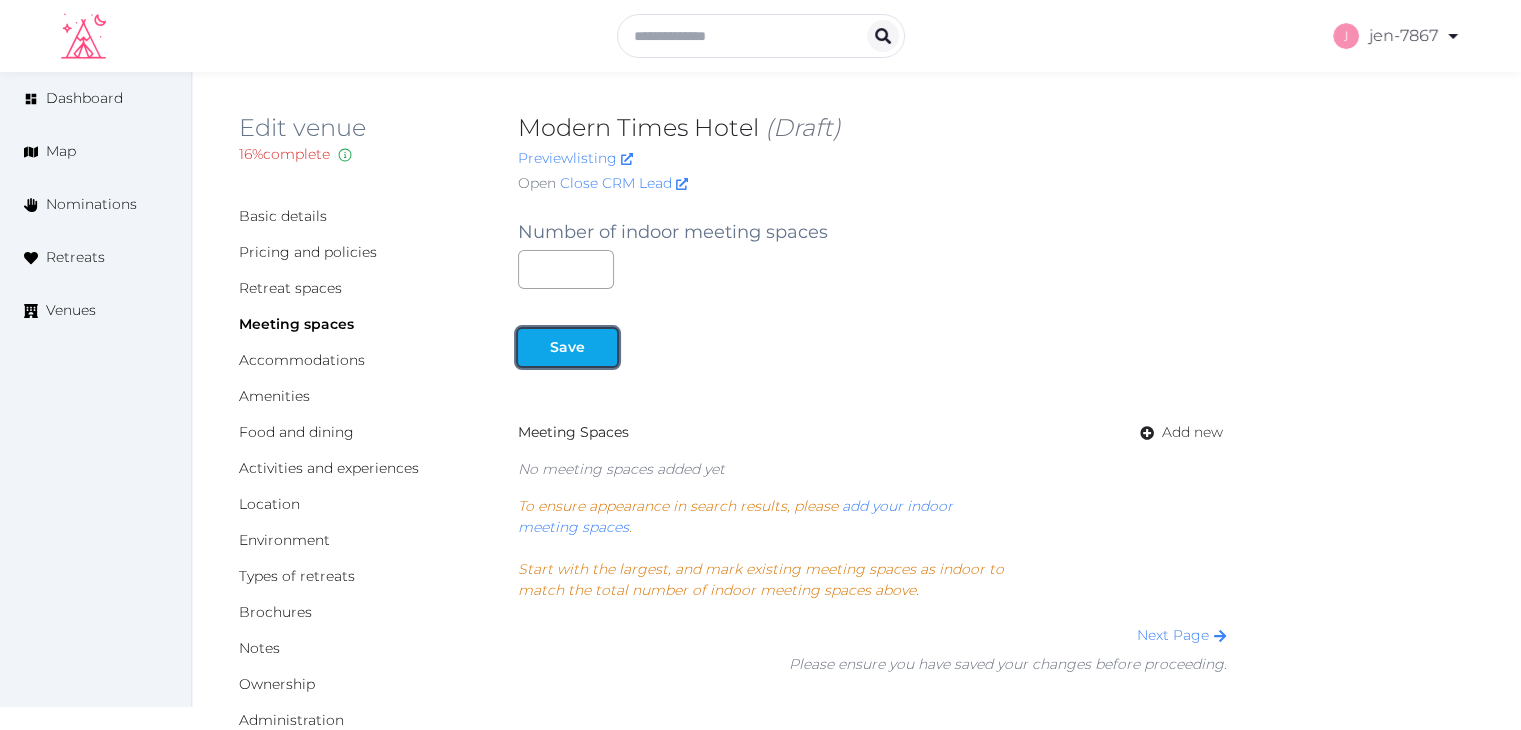 click at bounding box center [534, 347] 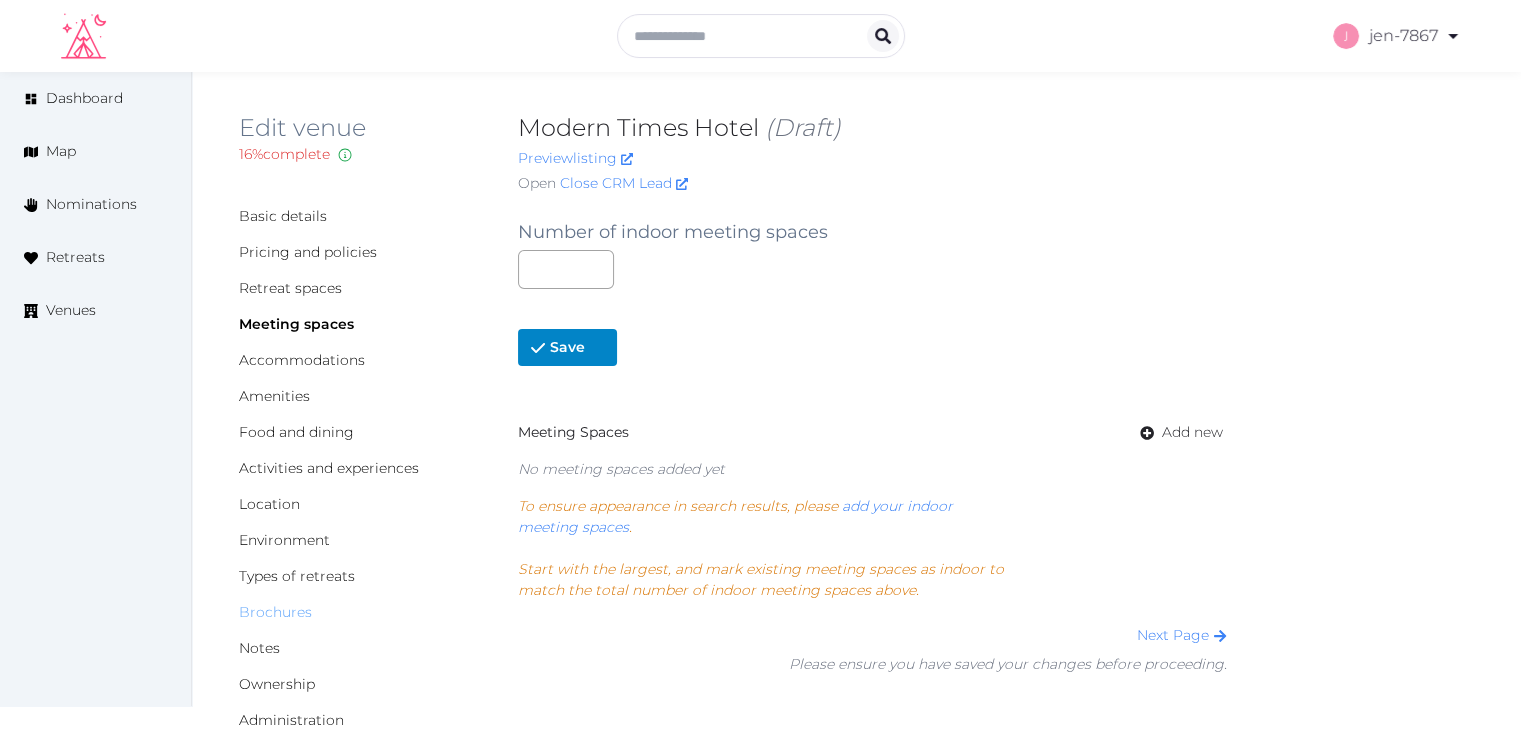 click on "Brochures" at bounding box center [275, 612] 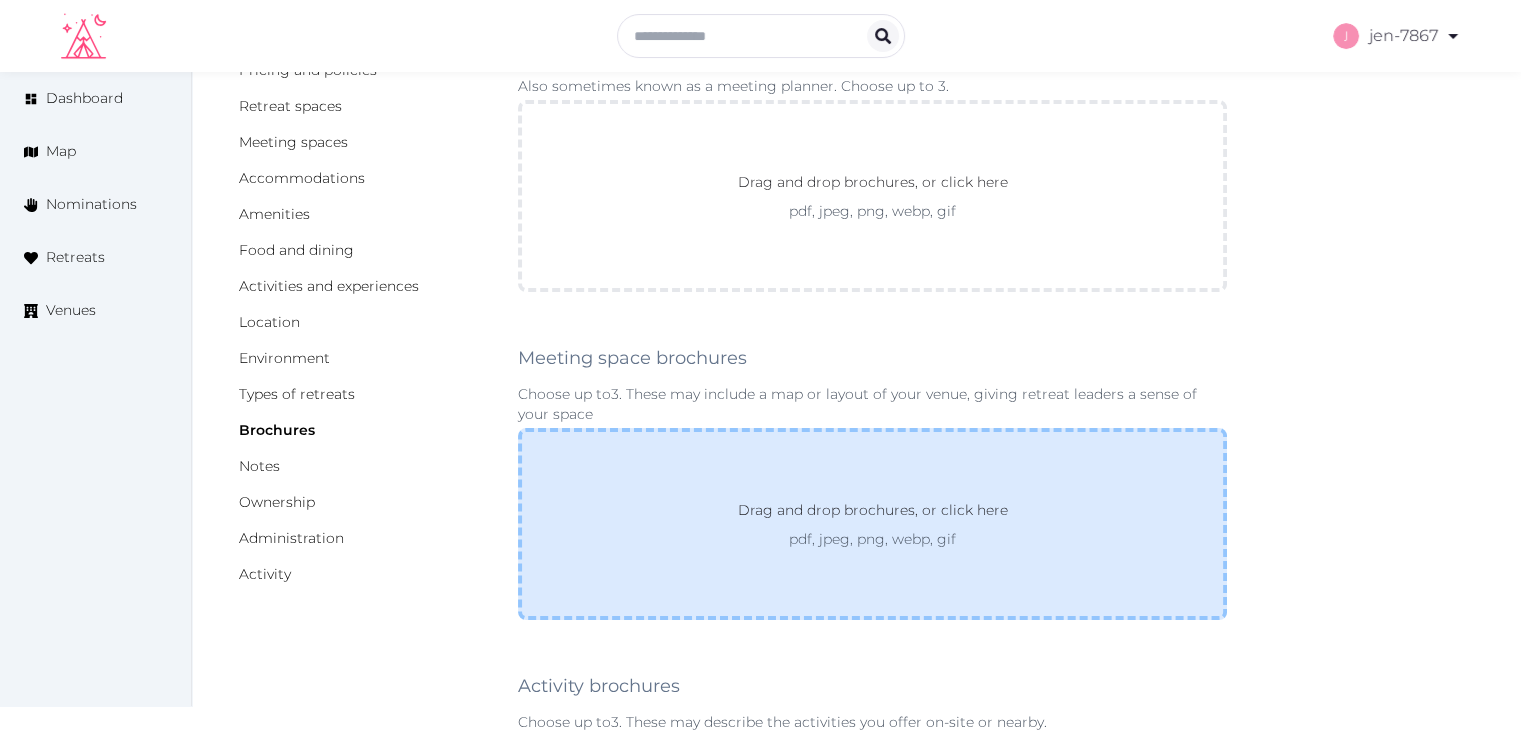 scroll, scrollTop: 200, scrollLeft: 0, axis: vertical 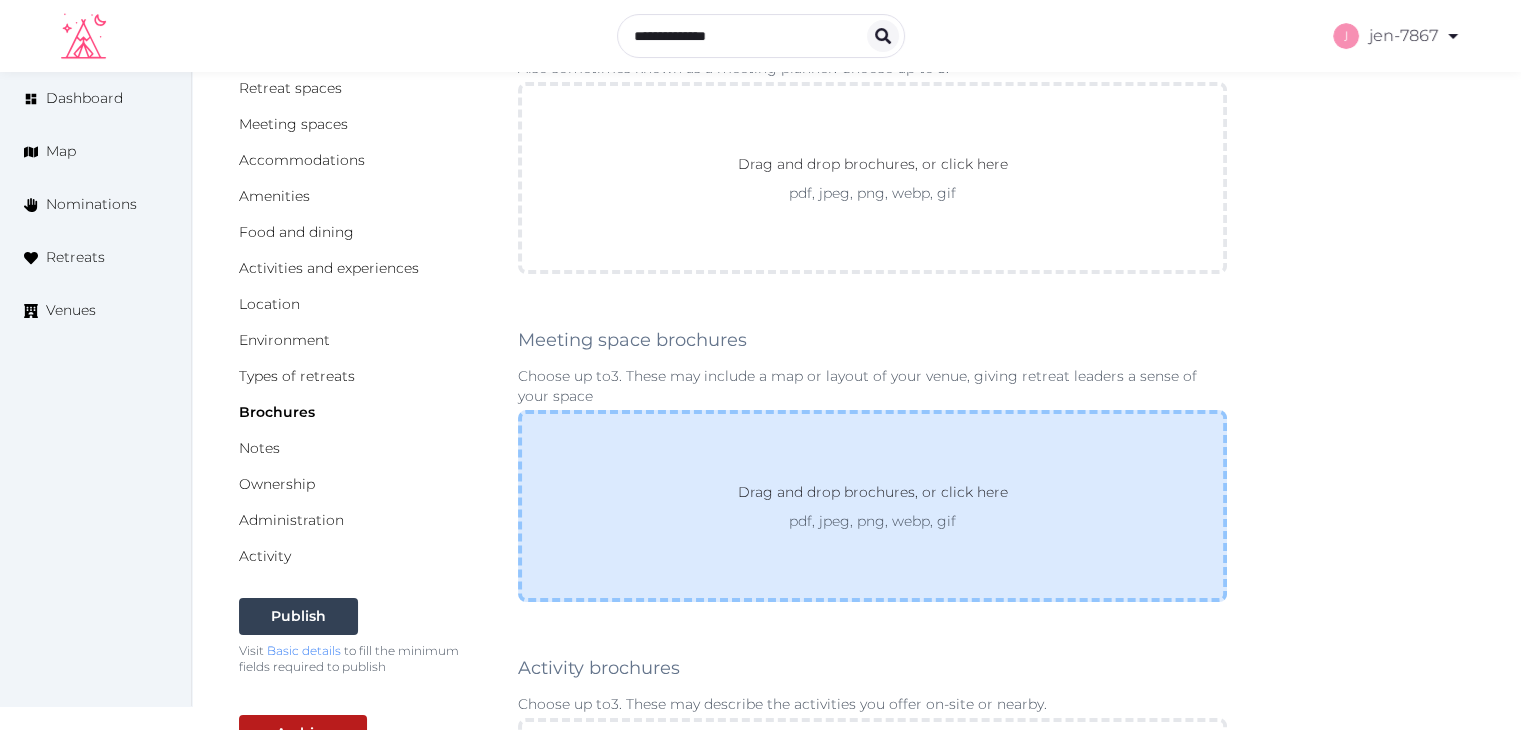 click on "Drag and drop brochures, or click here pdf, jpeg, png, webp, gif" at bounding box center [872, 178] 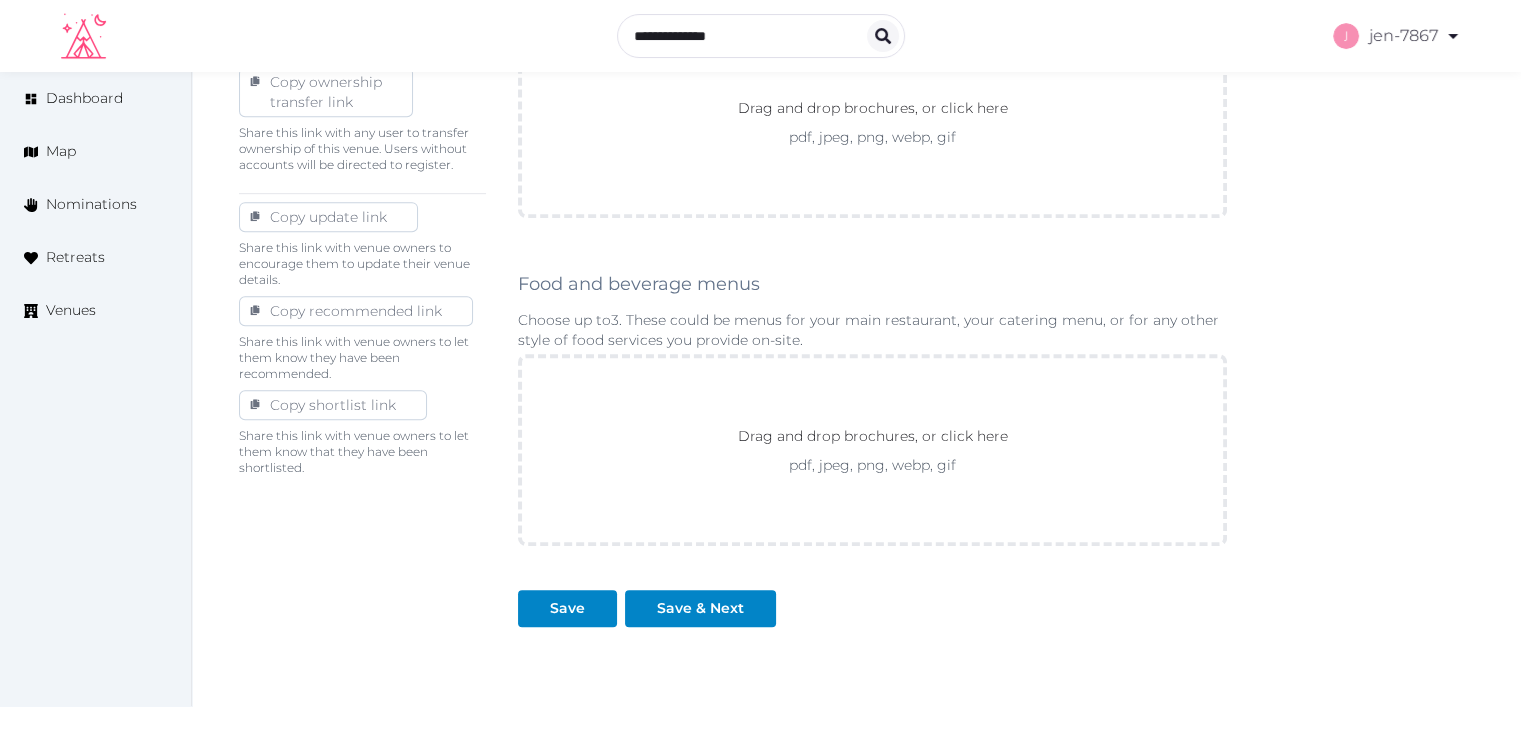 scroll, scrollTop: 1000, scrollLeft: 0, axis: vertical 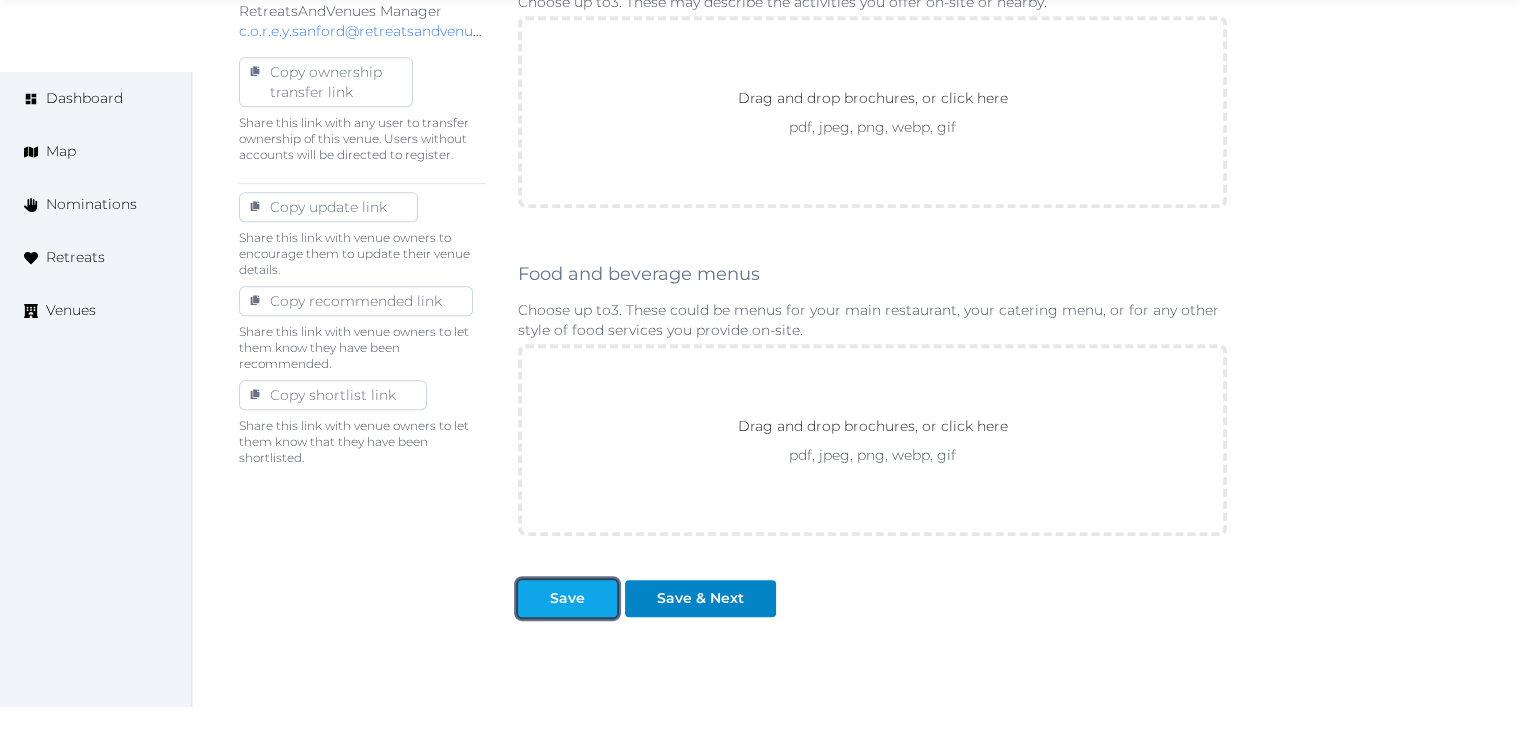 click at bounding box center [534, 598] 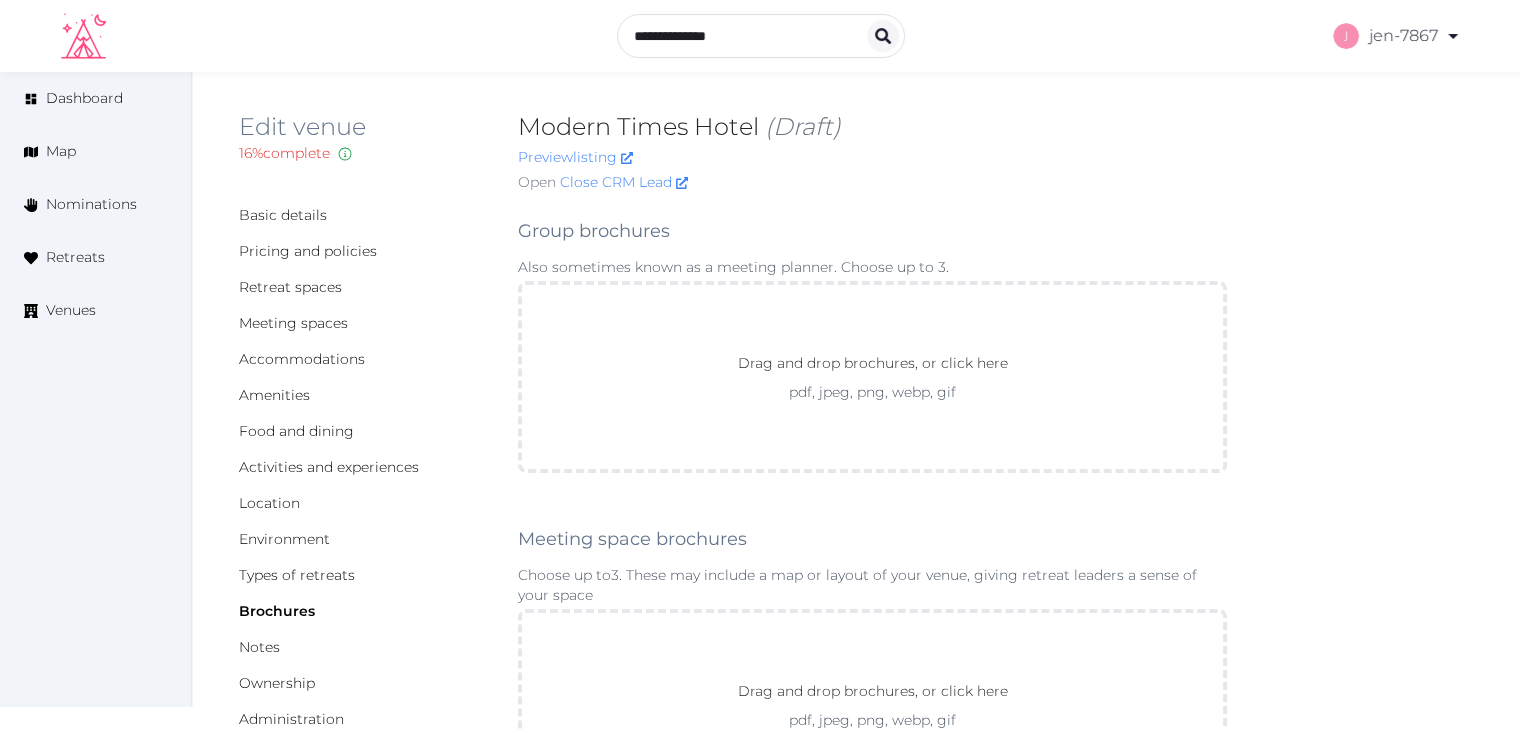 scroll, scrollTop: 0, scrollLeft: 0, axis: both 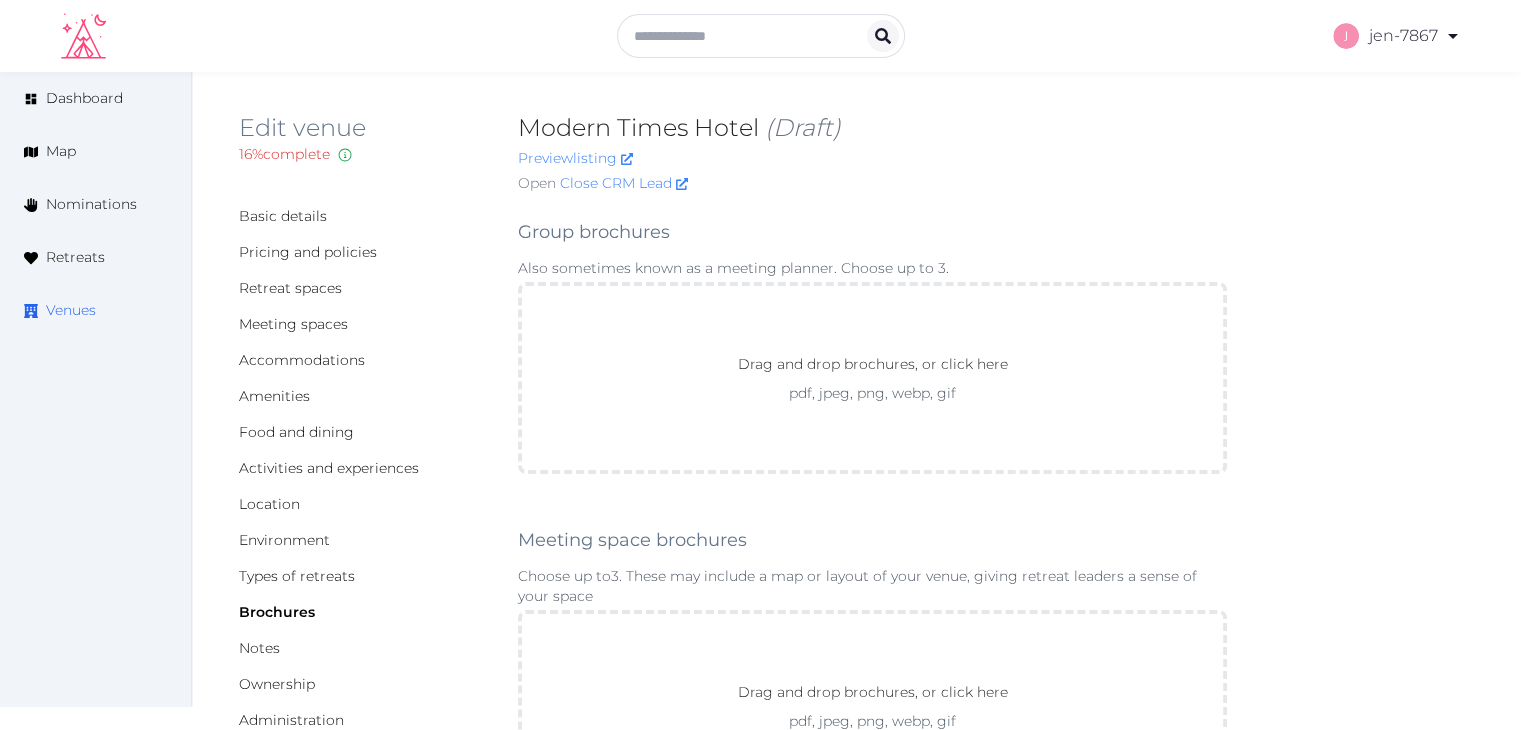 click on "Venues" at bounding box center (71, 310) 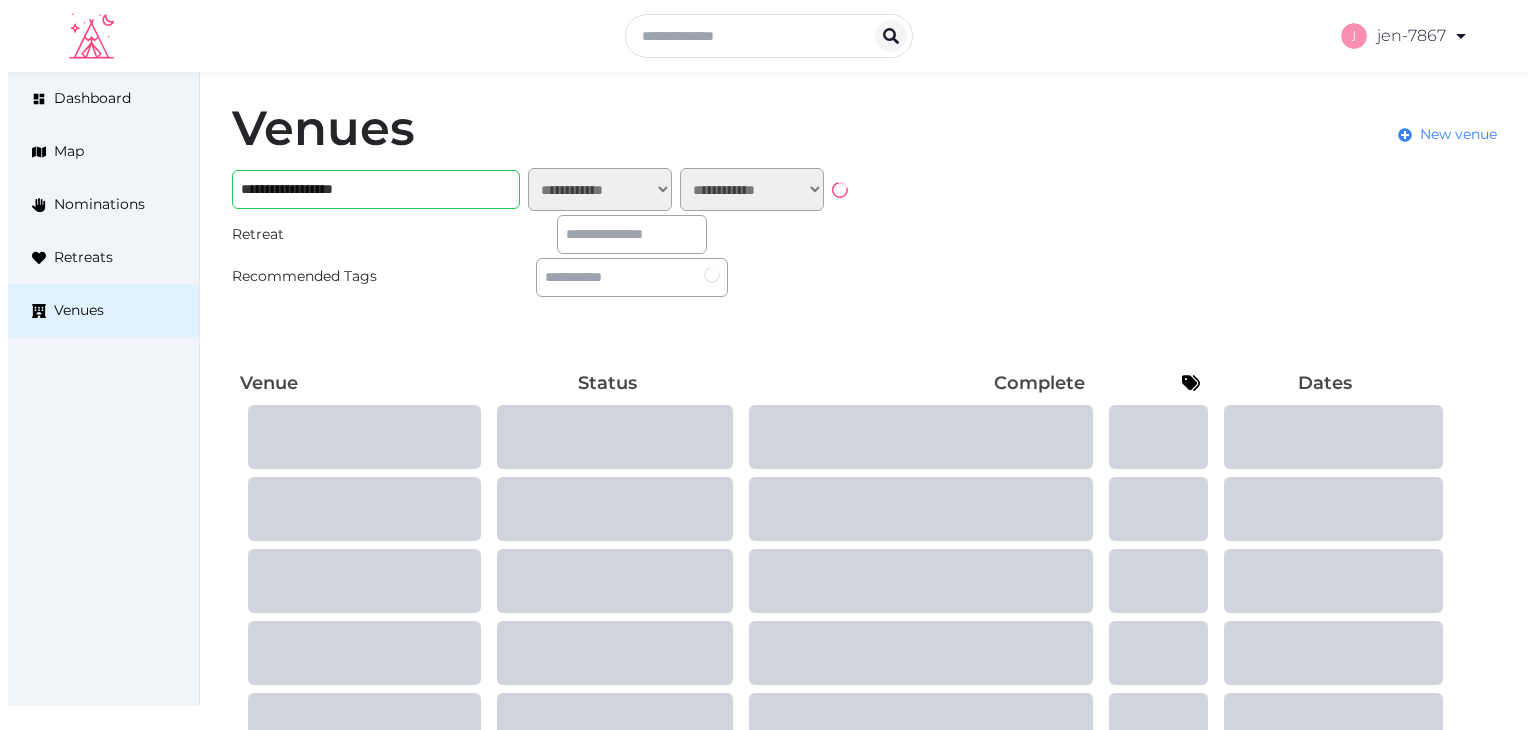 scroll, scrollTop: 0, scrollLeft: 0, axis: both 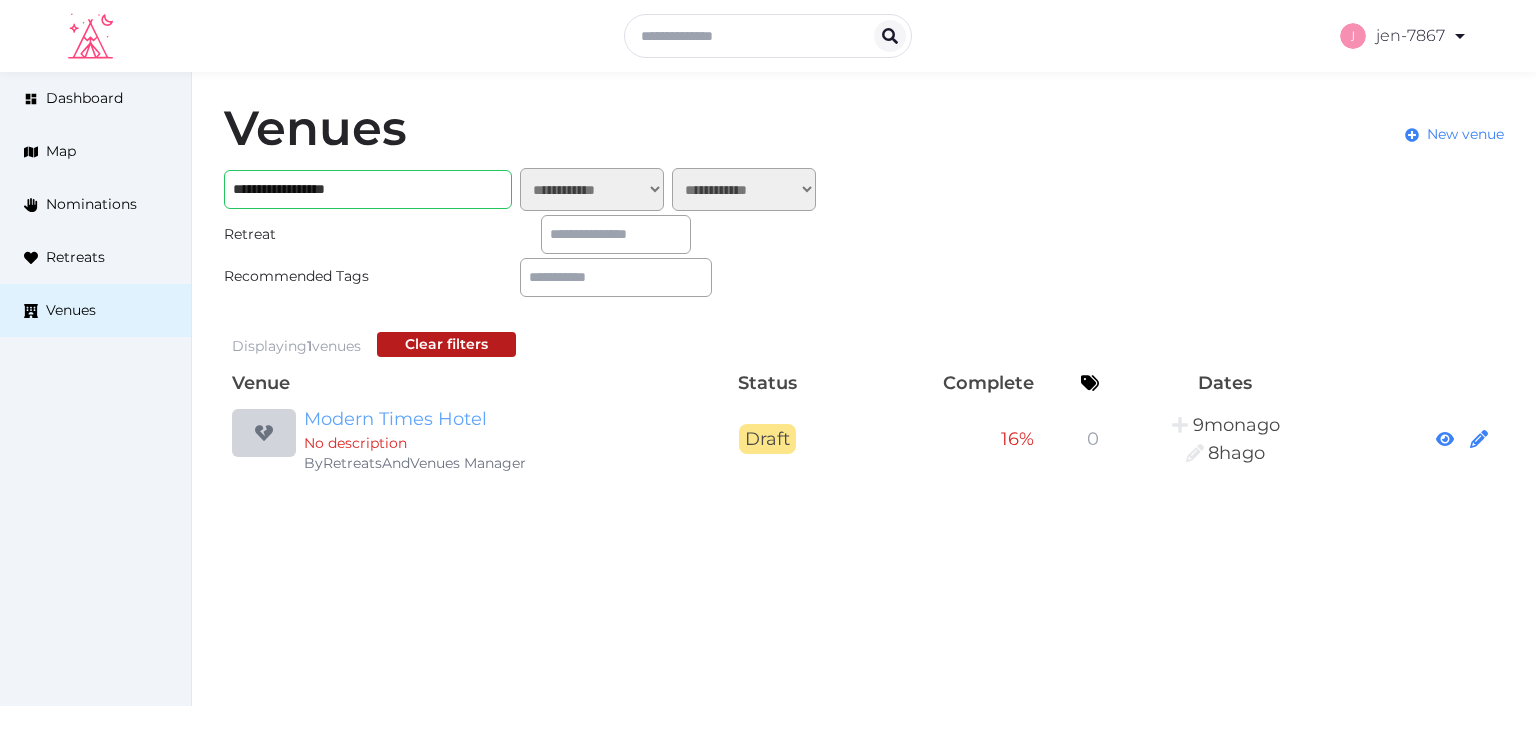 click on "Modern Times Hotel" at bounding box center (496, 419) 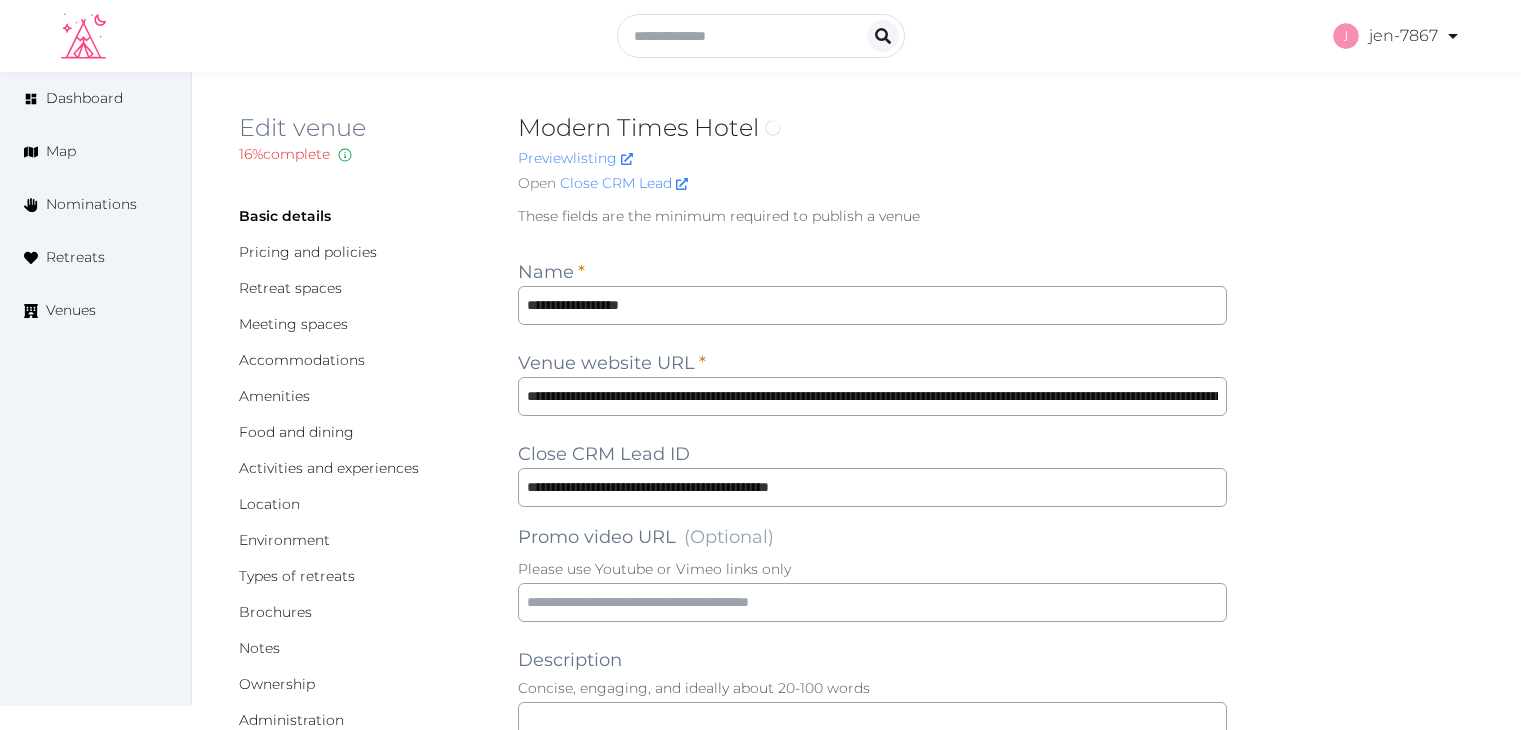 scroll, scrollTop: 0, scrollLeft: 0, axis: both 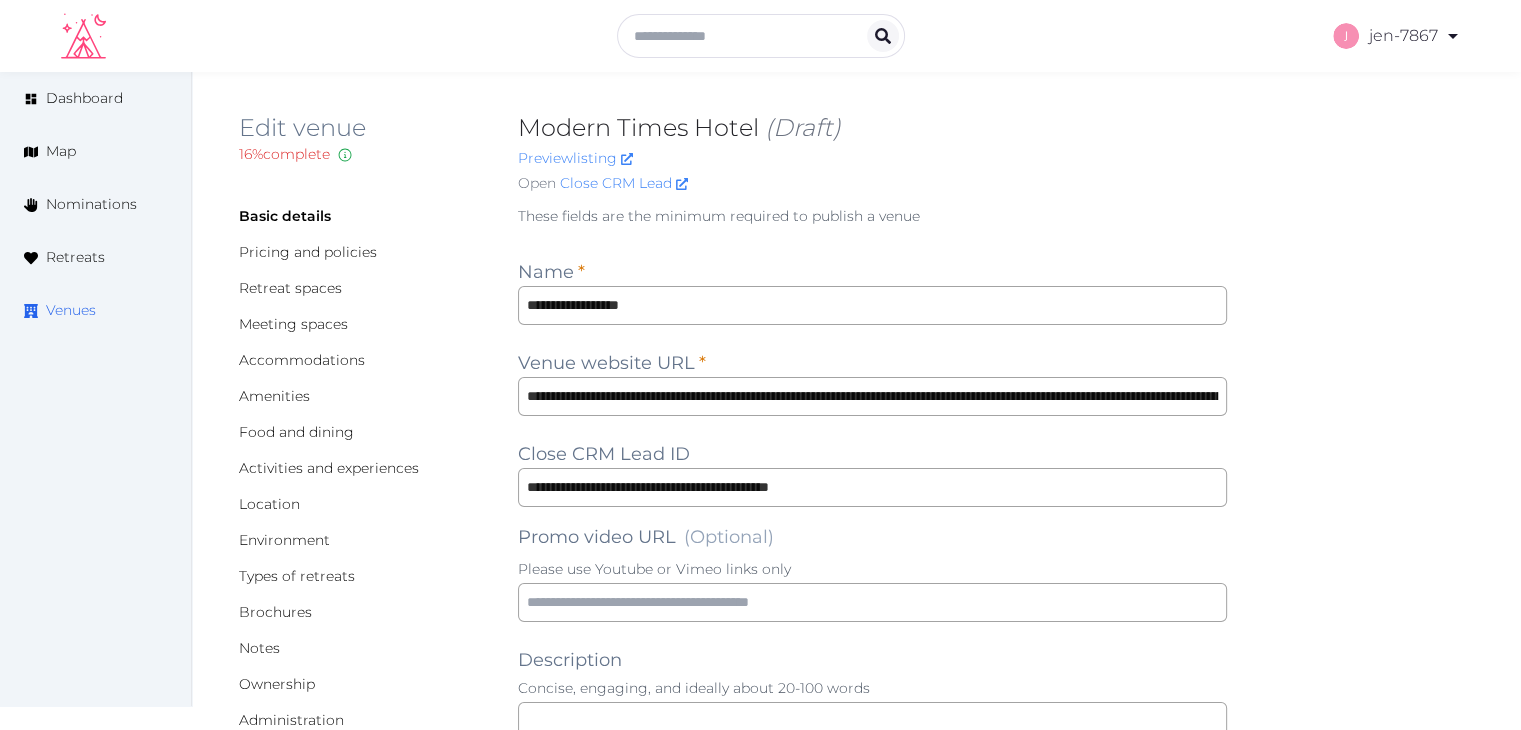 click on "Venues" at bounding box center (71, 310) 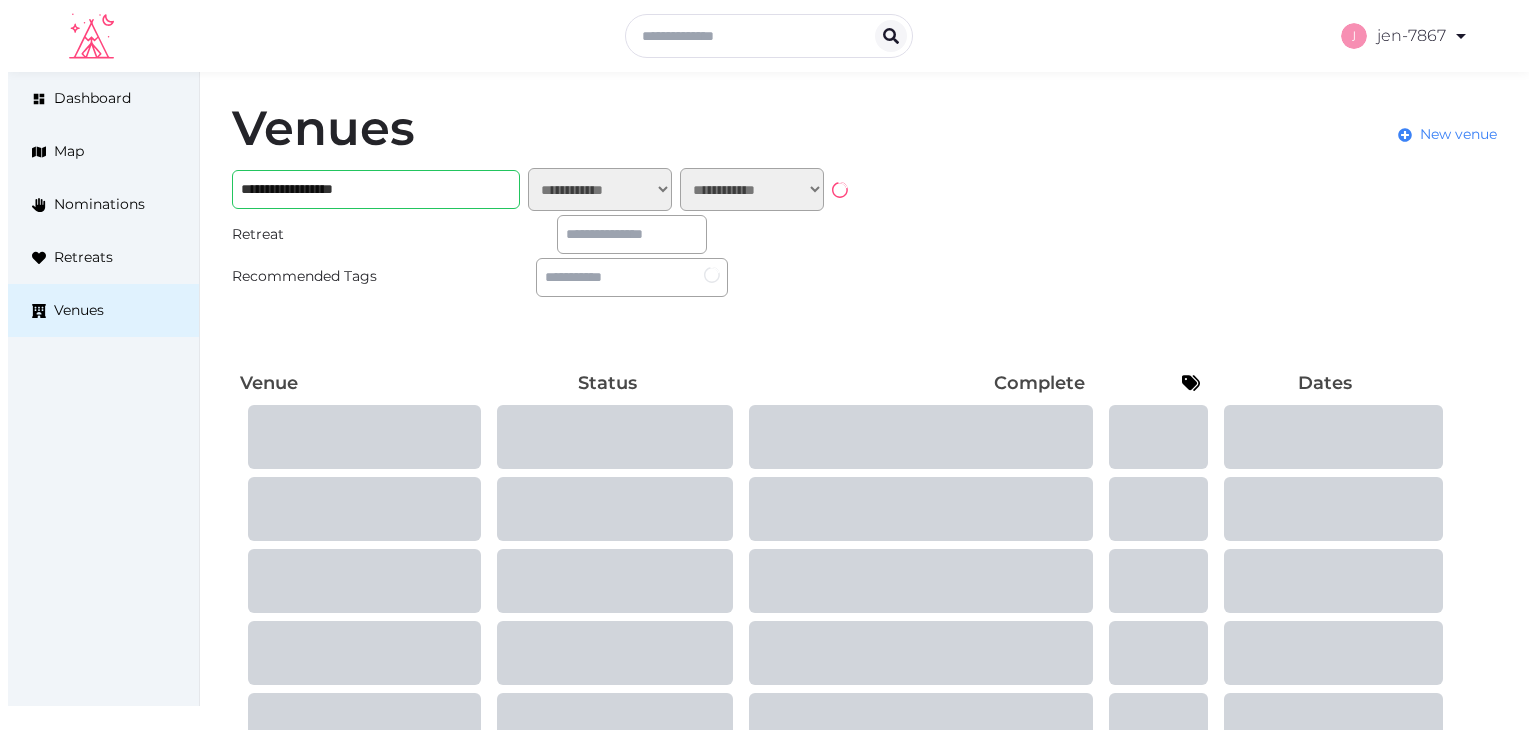 scroll, scrollTop: 0, scrollLeft: 0, axis: both 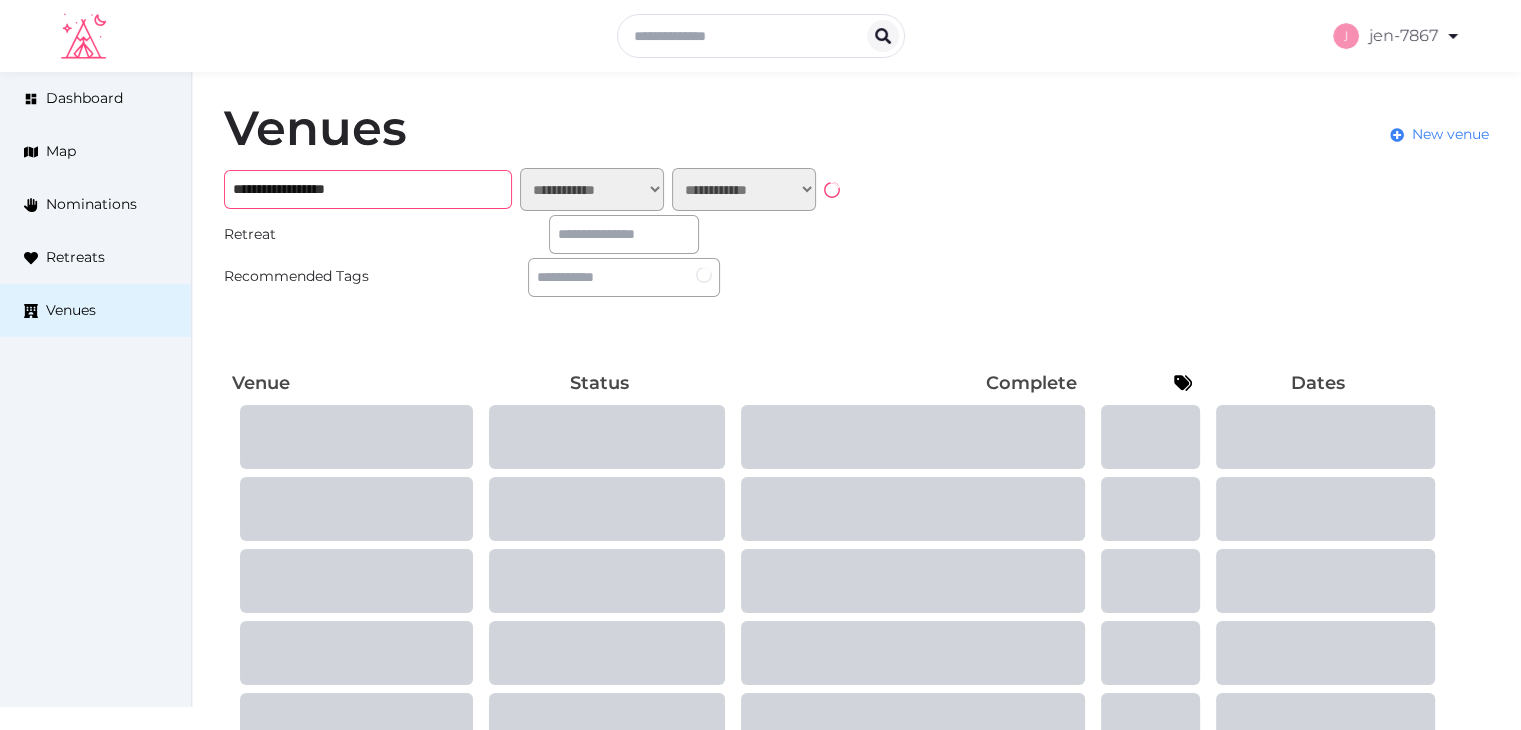 click on "**********" at bounding box center [368, 189] 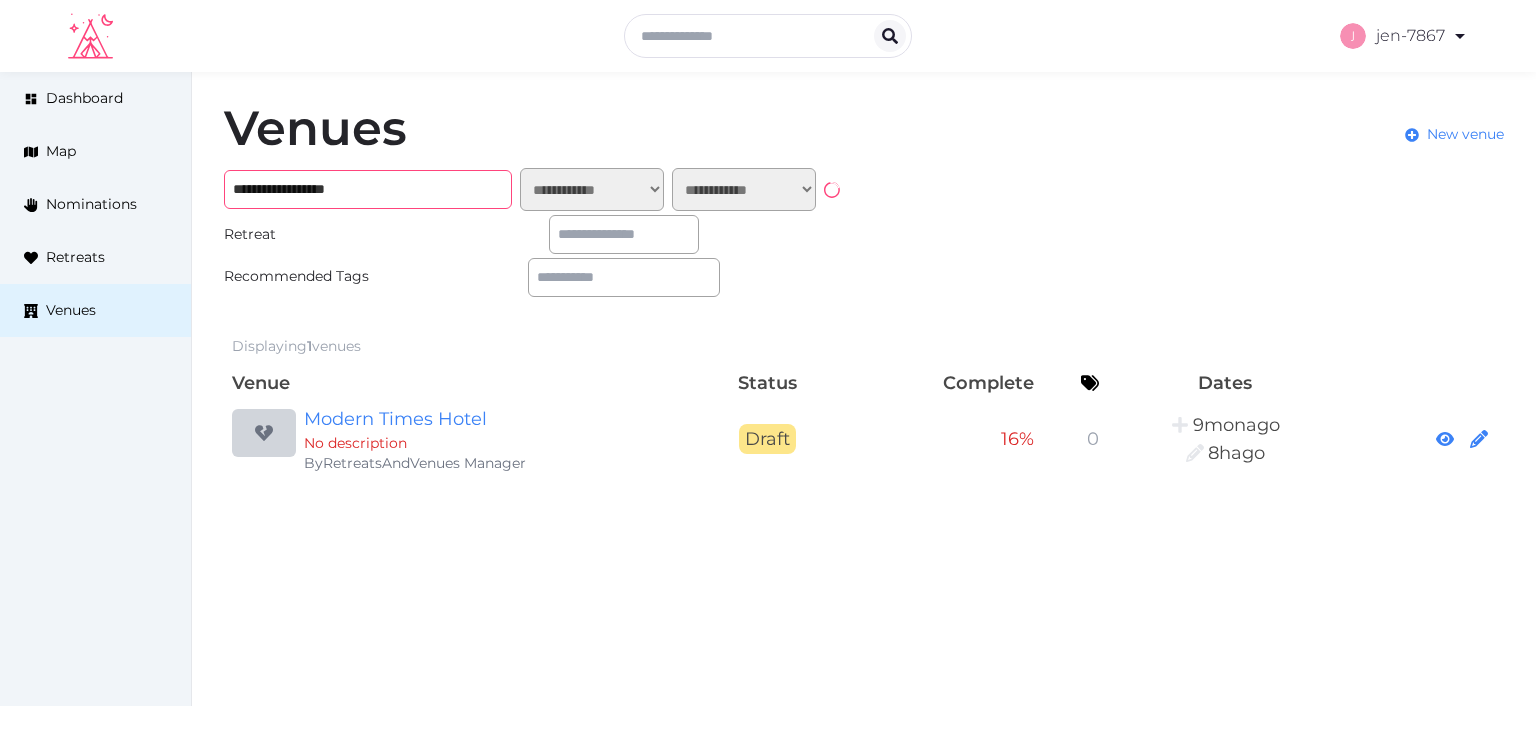 click on "**********" at bounding box center [368, 189] 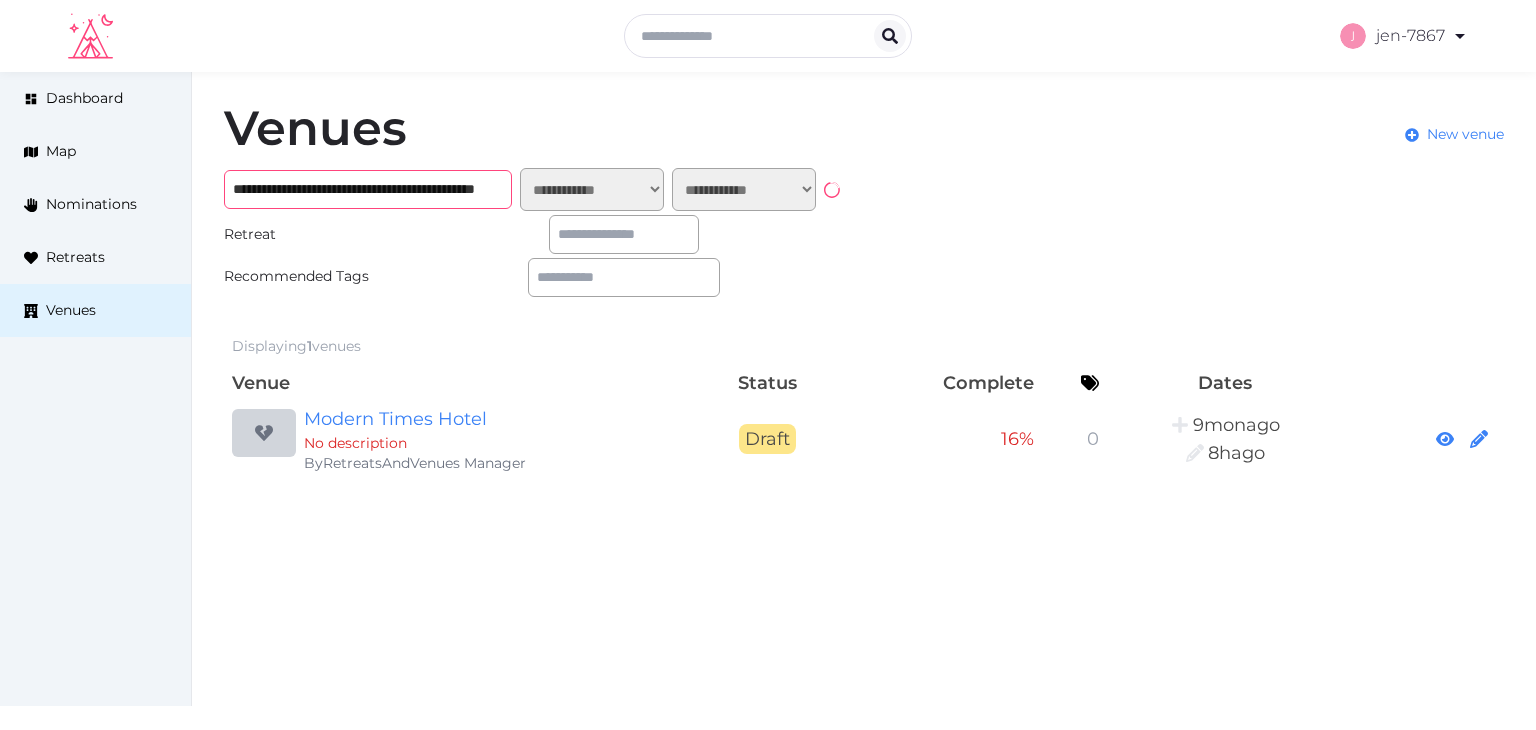 scroll, scrollTop: 0, scrollLeft: 168, axis: horizontal 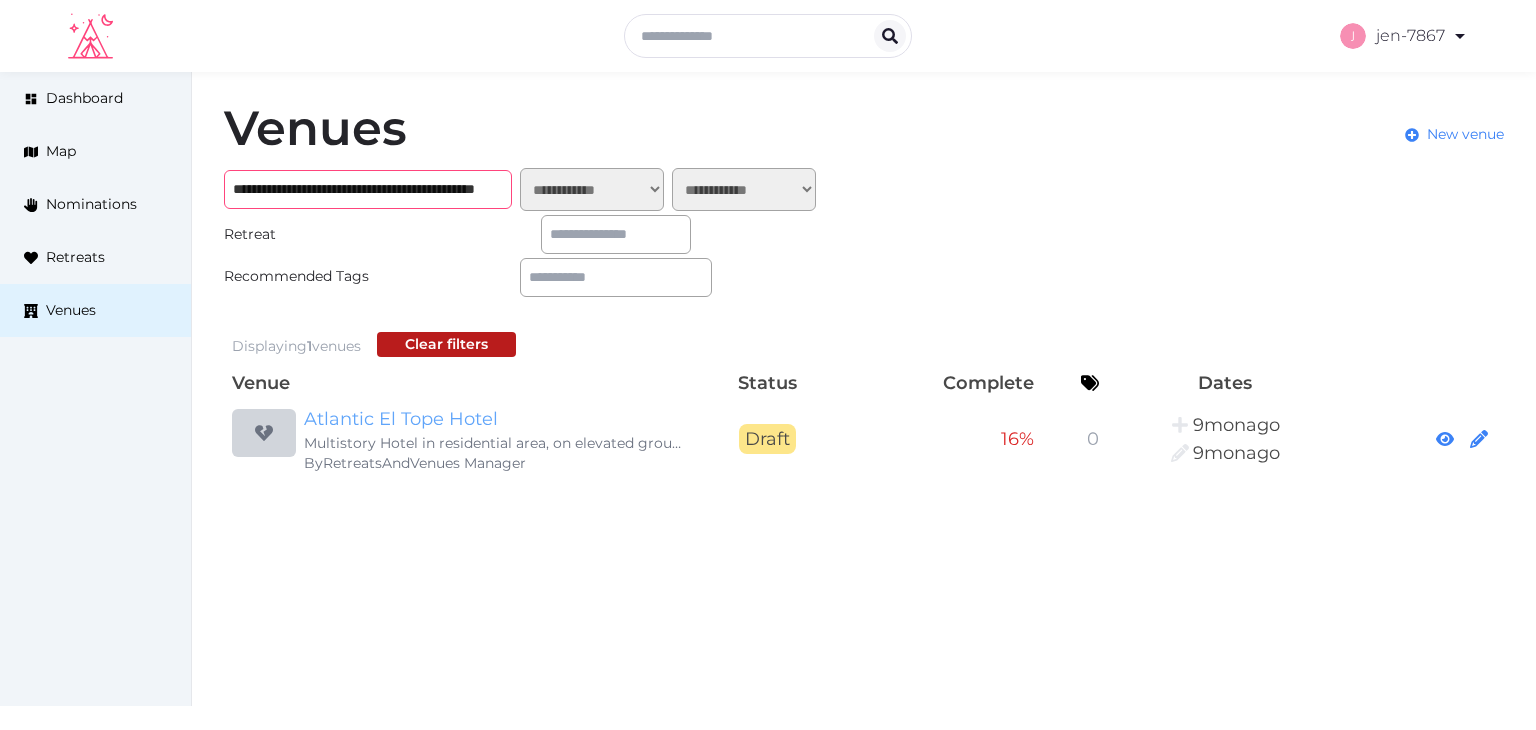 type on "**********" 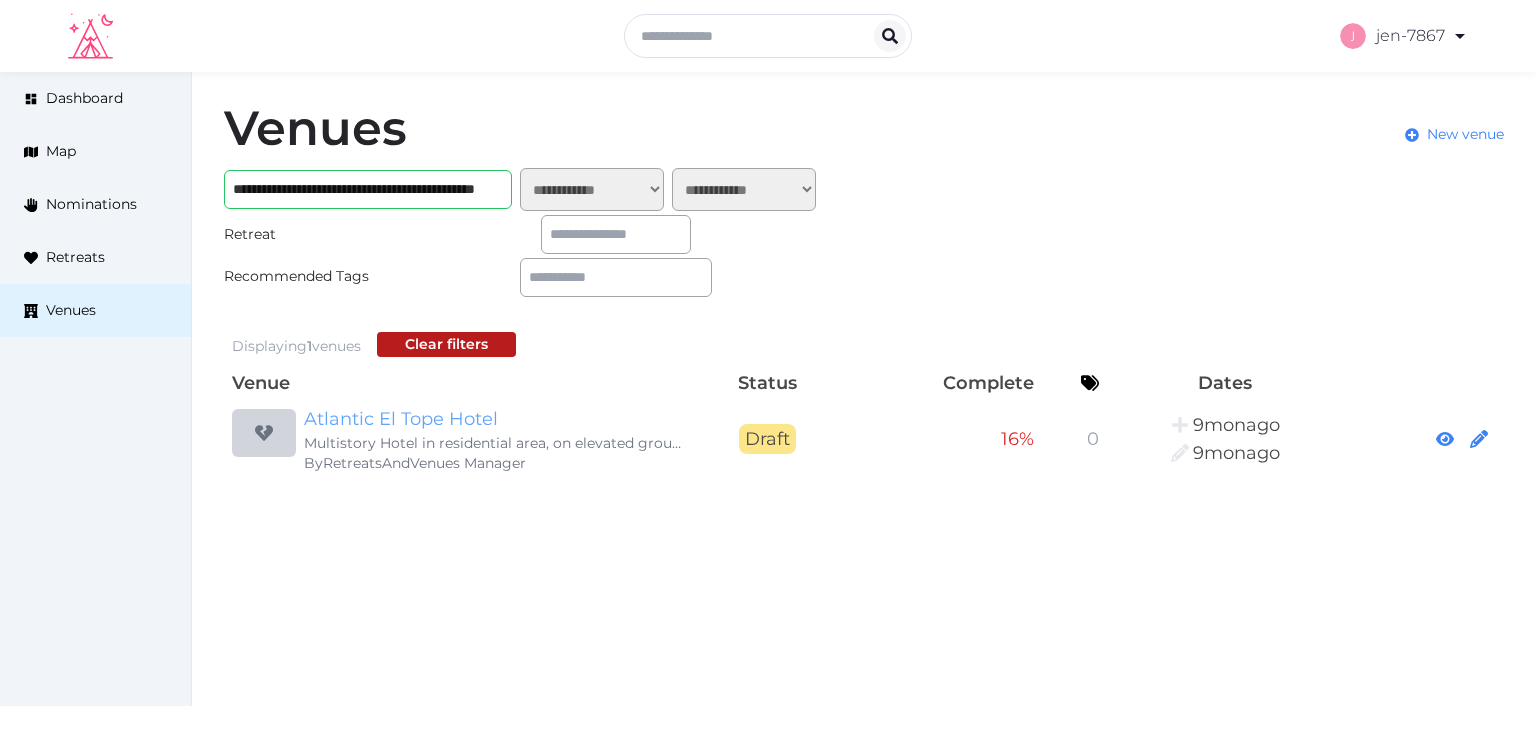 click on "Atlantic El Tope Hotel" at bounding box center [496, 419] 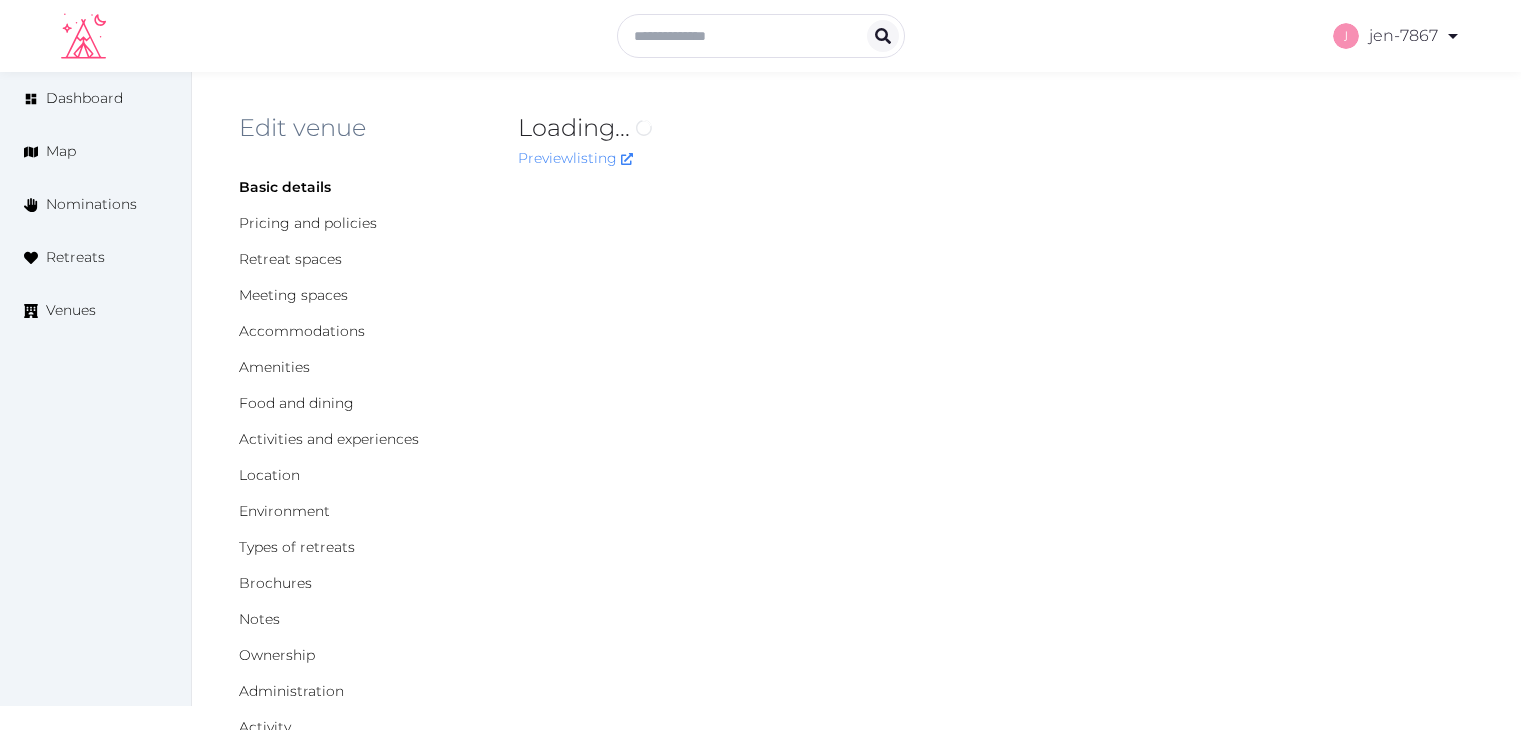 scroll, scrollTop: 0, scrollLeft: 0, axis: both 